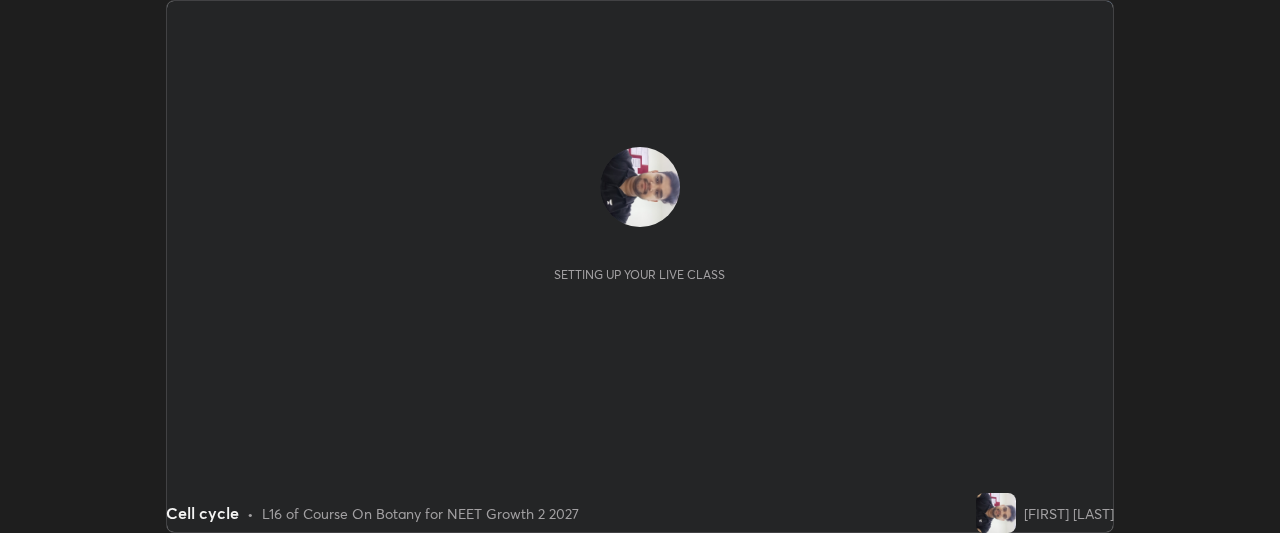 scroll, scrollTop: 0, scrollLeft: 0, axis: both 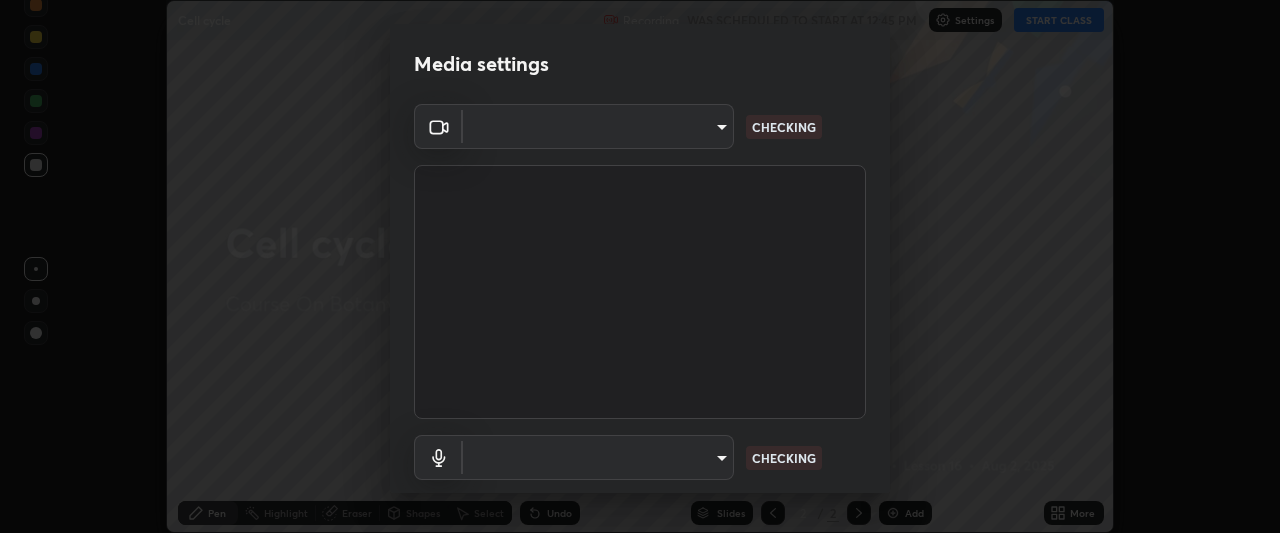 type on "09774d7d098996594ab6bce95c38d17c558d4da6542d49d5e665f1ab1cfd73a1" 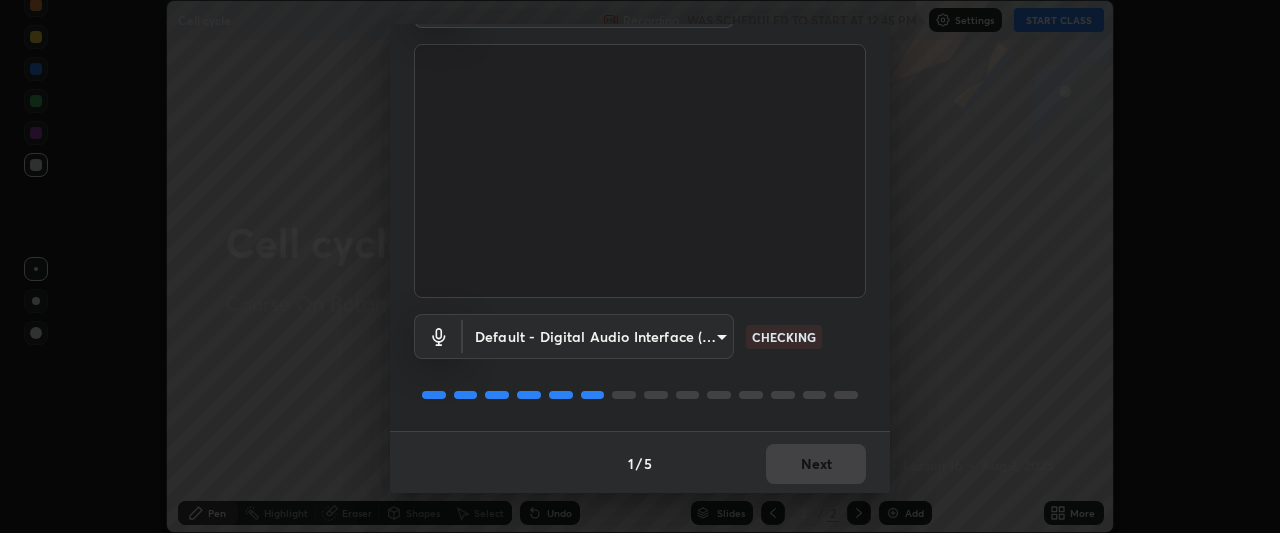 scroll, scrollTop: 123, scrollLeft: 0, axis: vertical 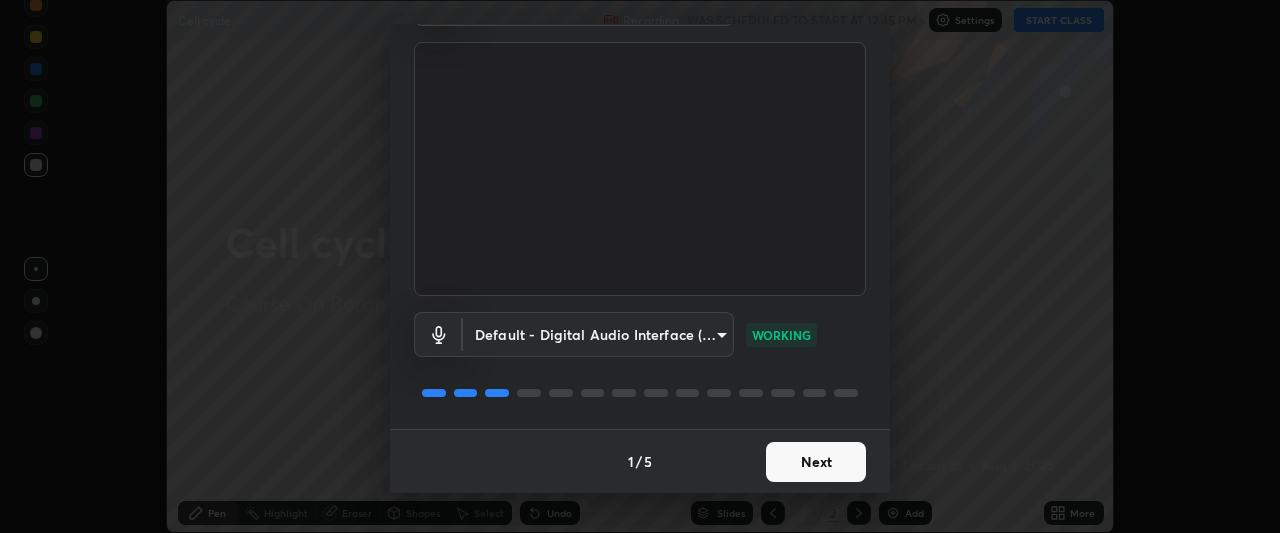 click on "Next" at bounding box center (816, 462) 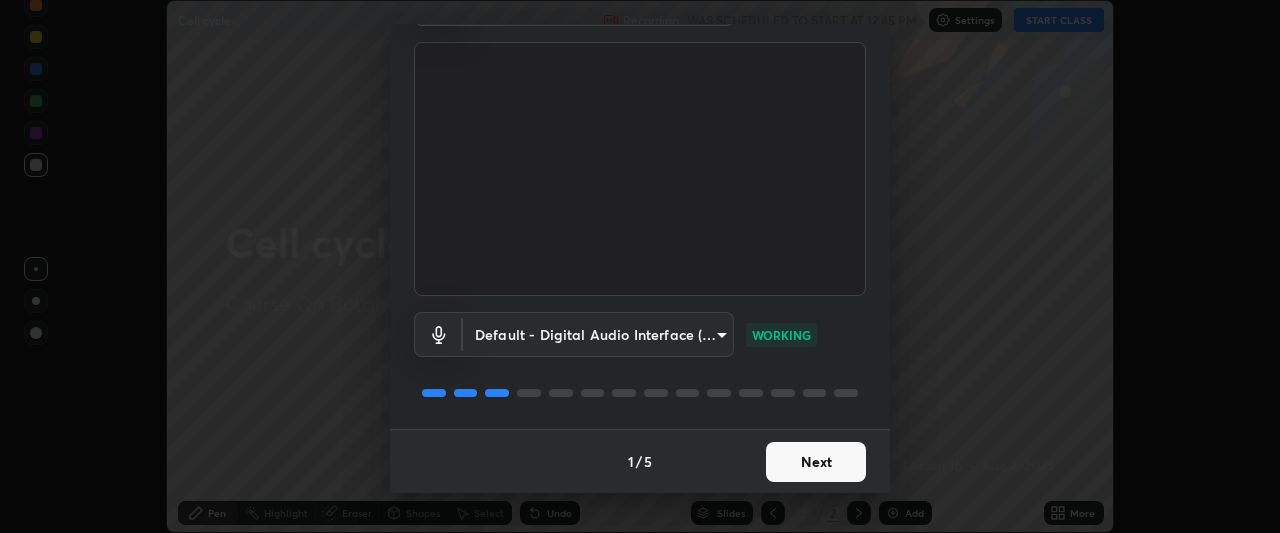 scroll, scrollTop: 0, scrollLeft: 0, axis: both 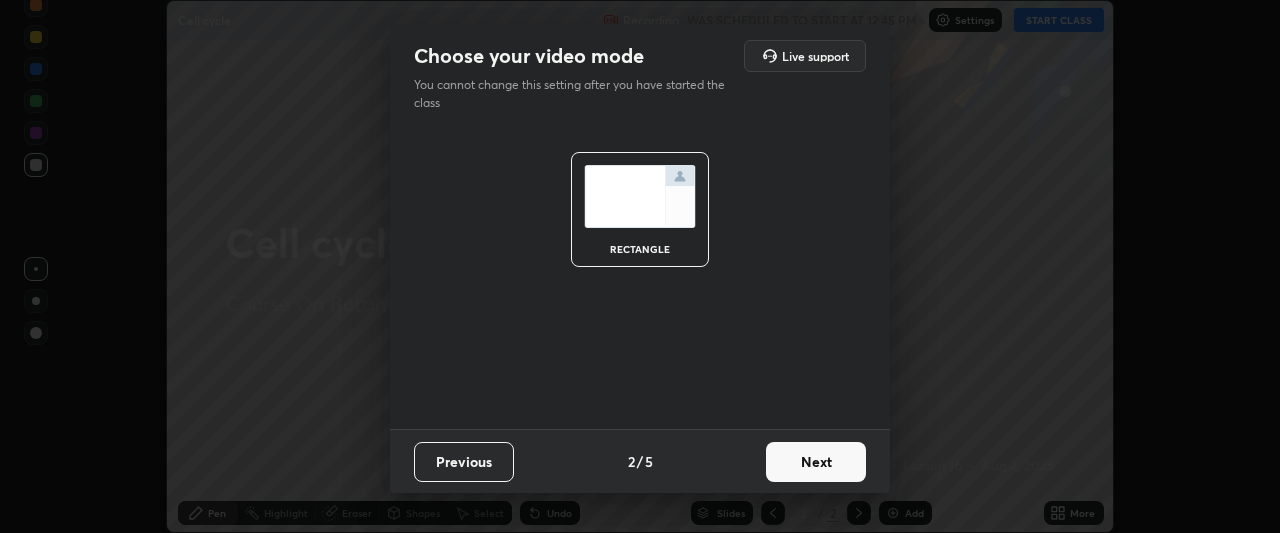 click on "Next" at bounding box center [816, 462] 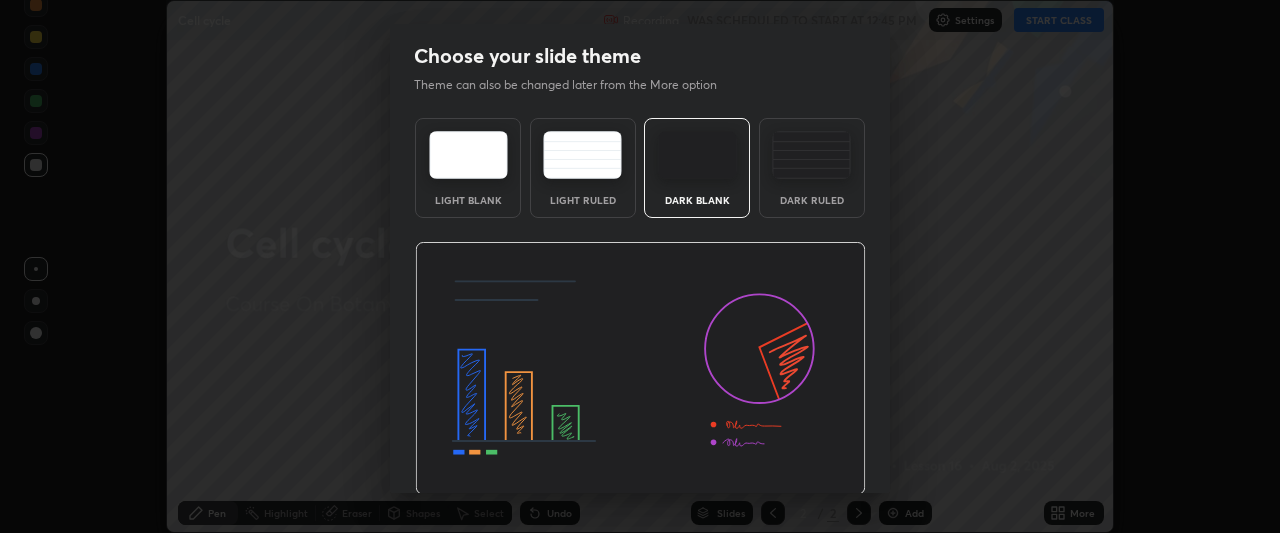 scroll, scrollTop: 67, scrollLeft: 0, axis: vertical 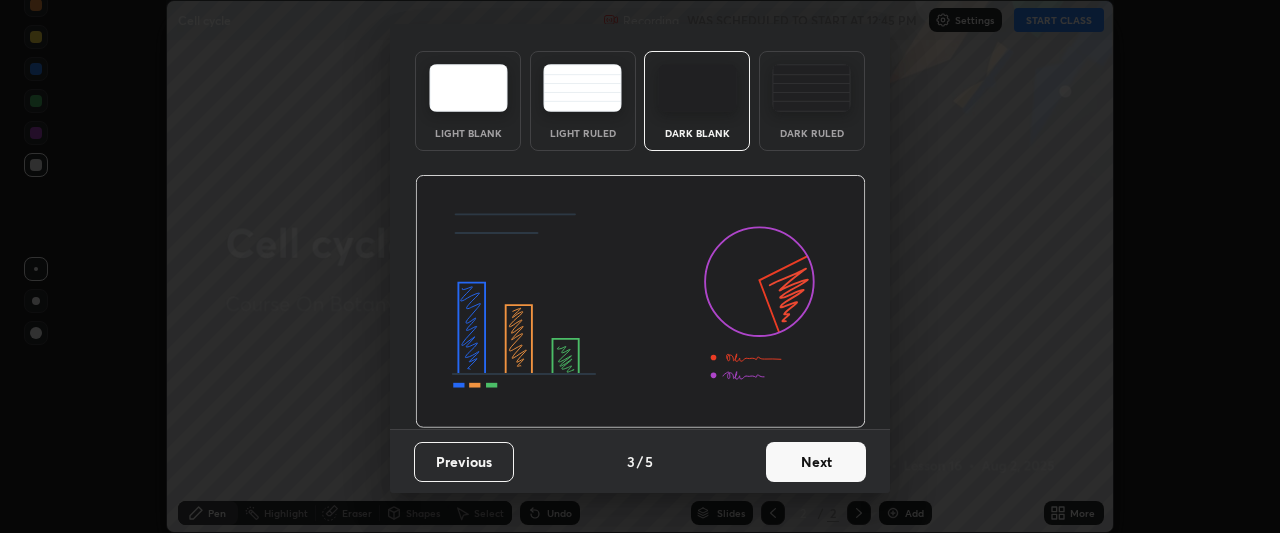 click on "Next" at bounding box center (816, 462) 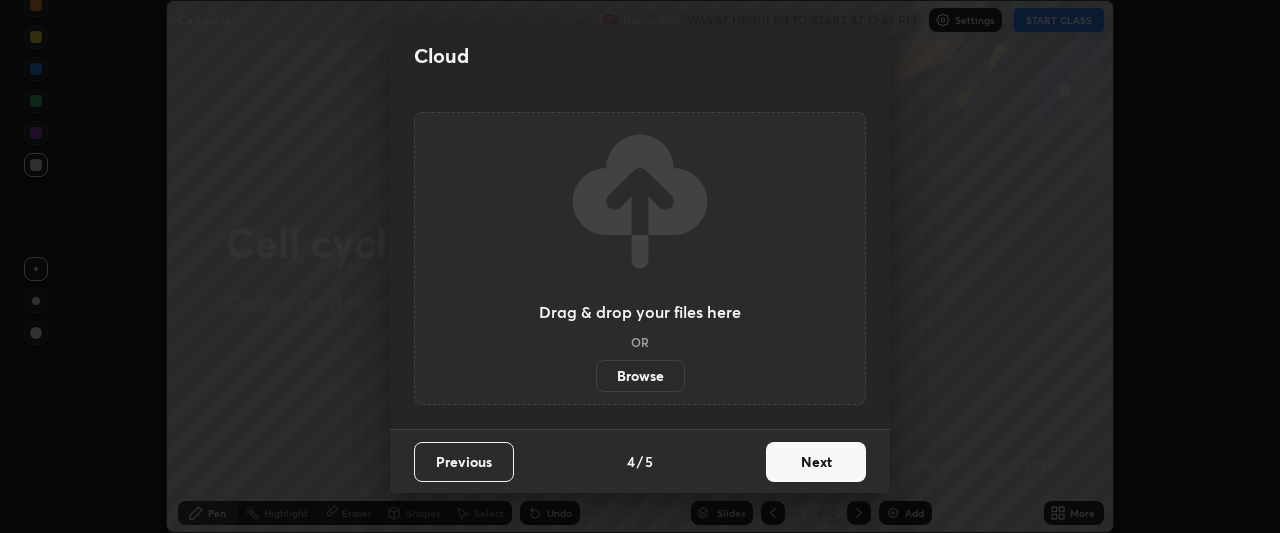 click on "Next" at bounding box center (816, 462) 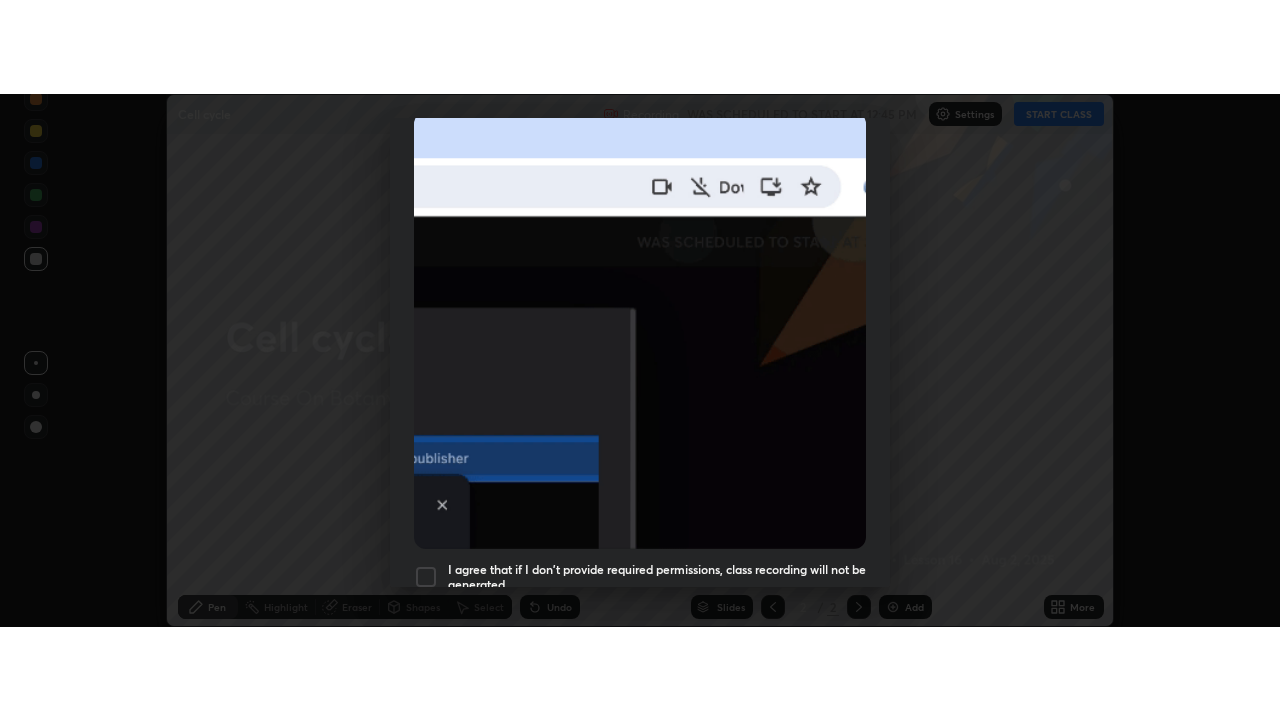 scroll, scrollTop: 531, scrollLeft: 0, axis: vertical 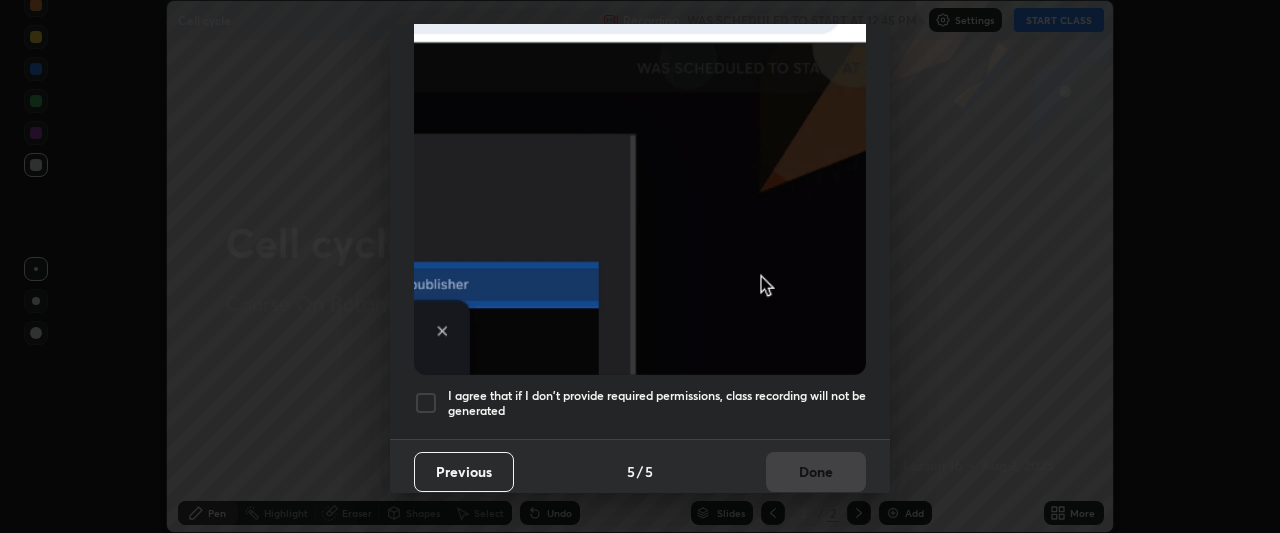 click at bounding box center [426, 403] 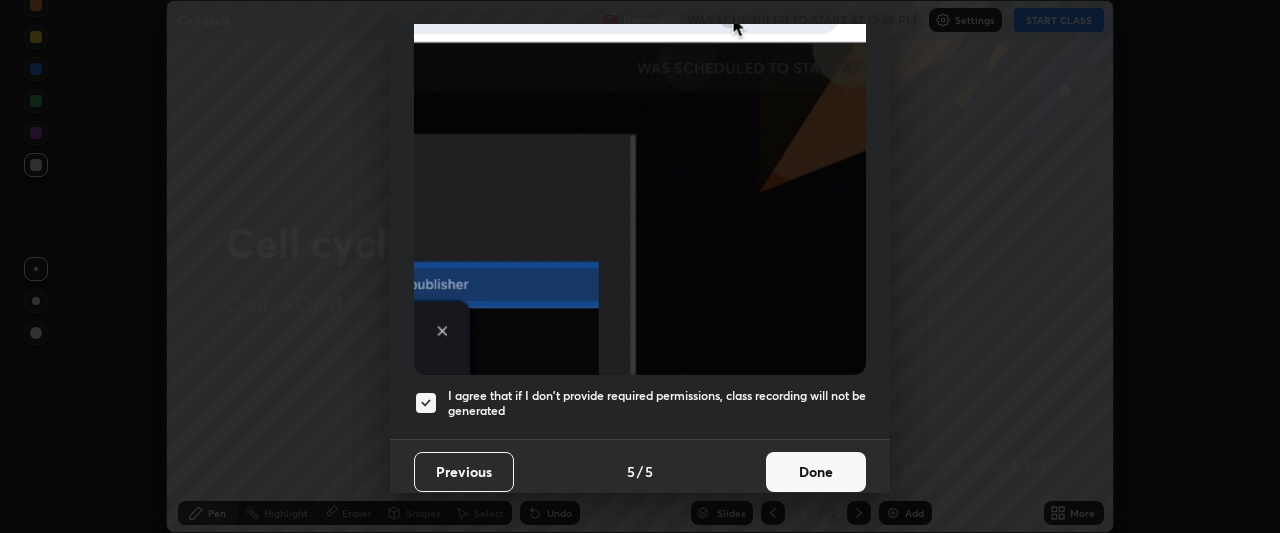 click on "Done" at bounding box center [816, 472] 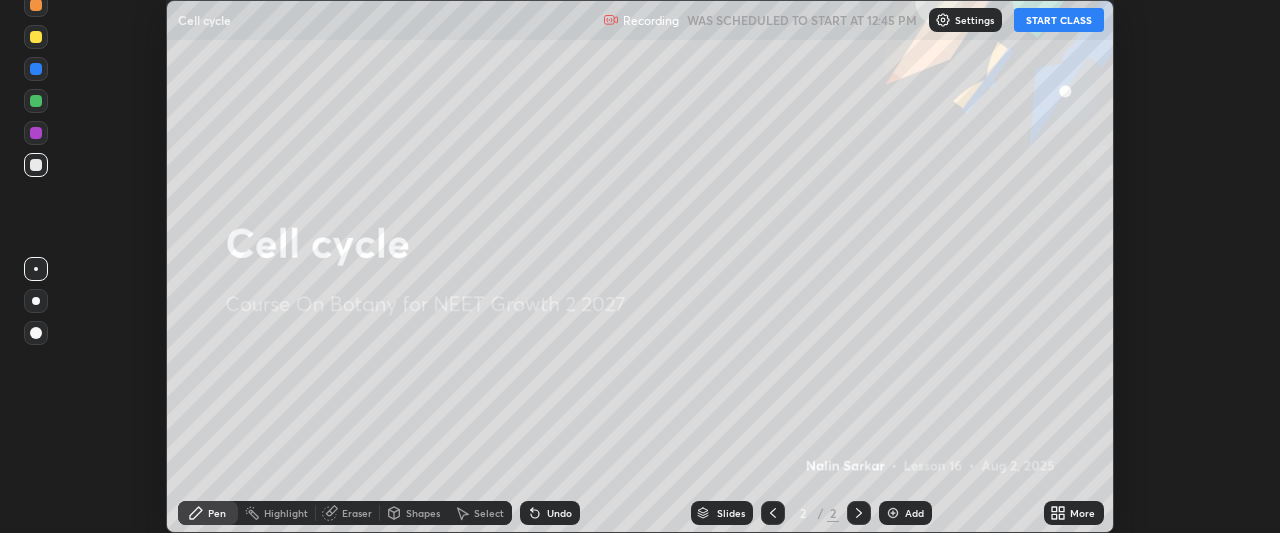 click on "START CLASS" at bounding box center (1059, 20) 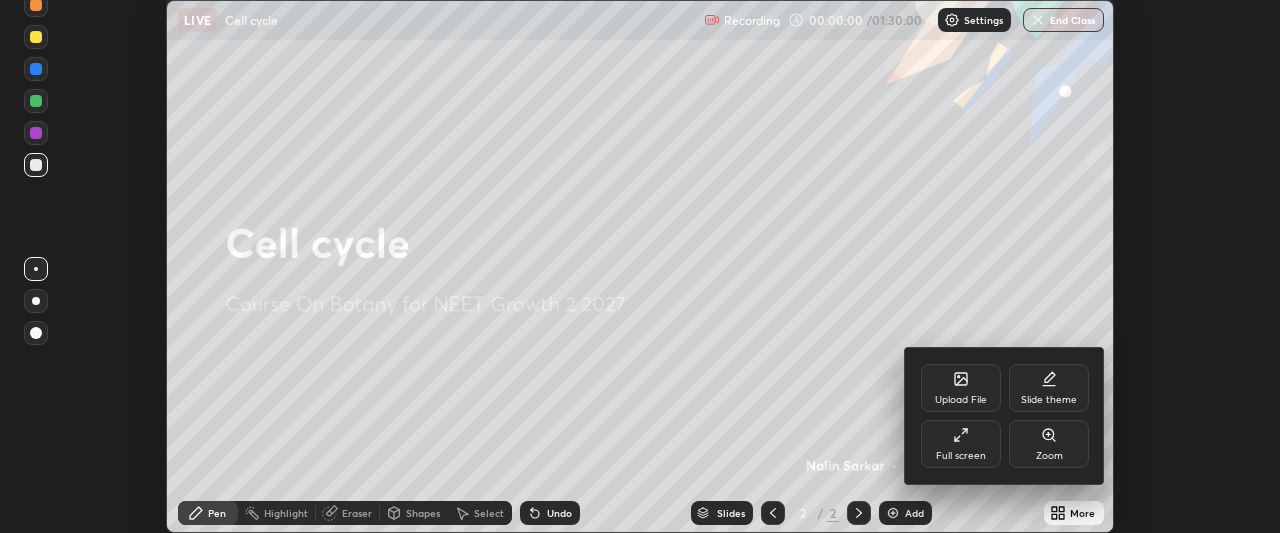 click on "Full screen" at bounding box center (961, 444) 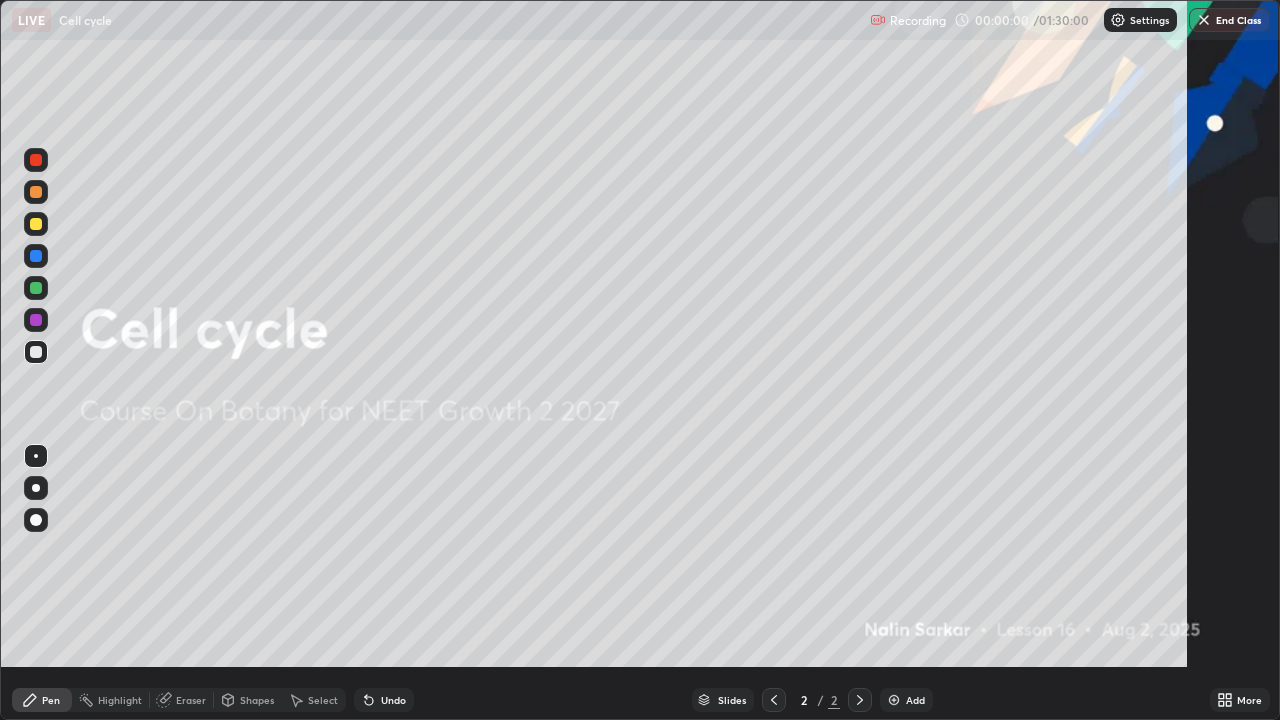 scroll, scrollTop: 99280, scrollLeft: 98720, axis: both 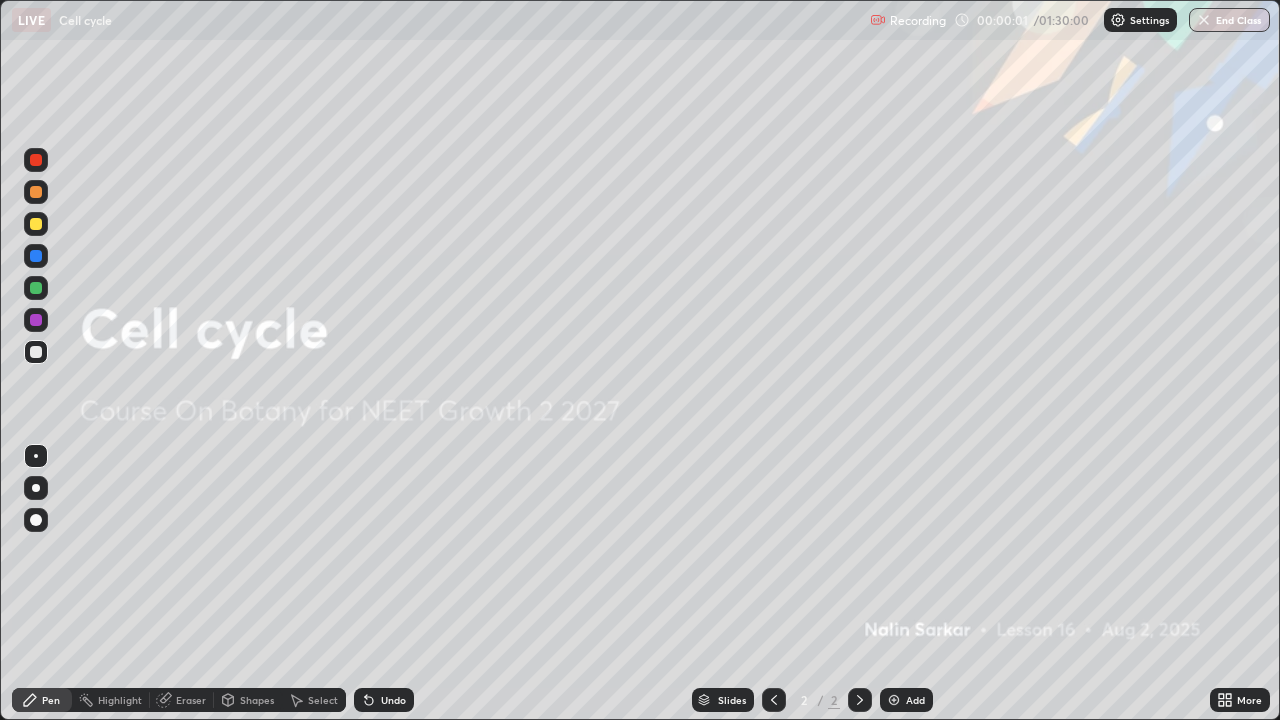 click on "More" at bounding box center (1240, 700) 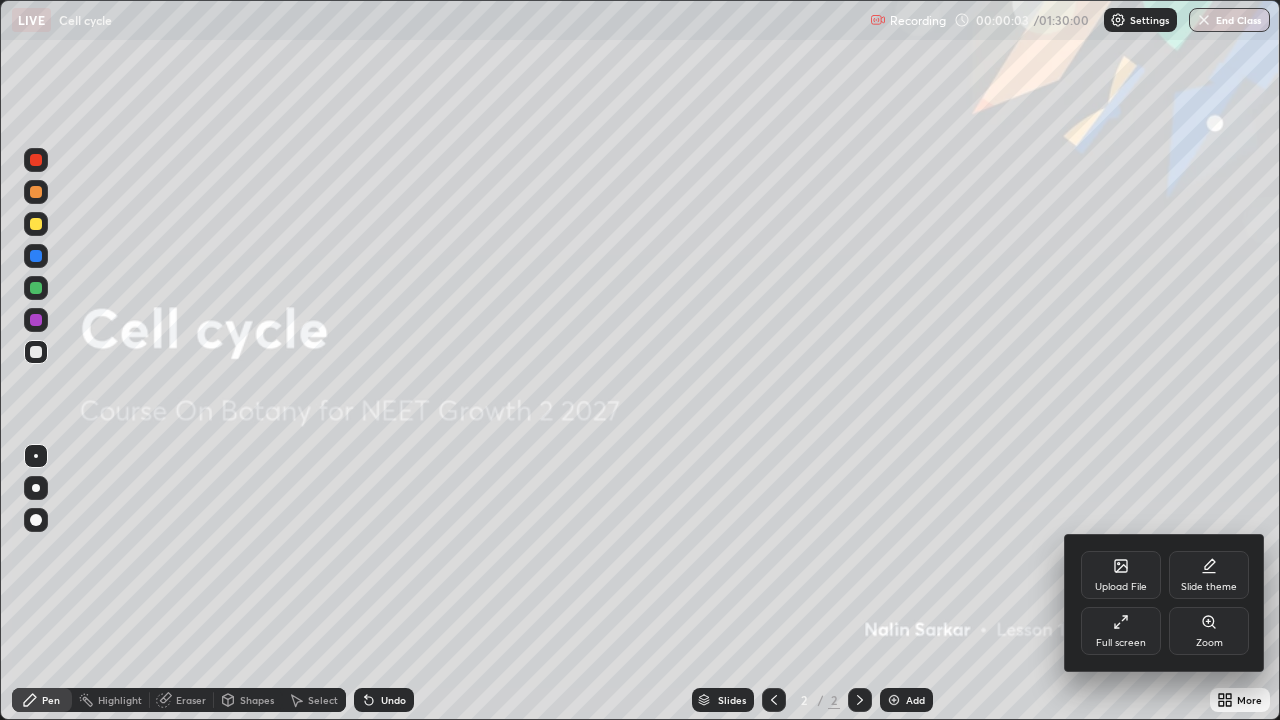 click on "Full screen" at bounding box center [1121, 631] 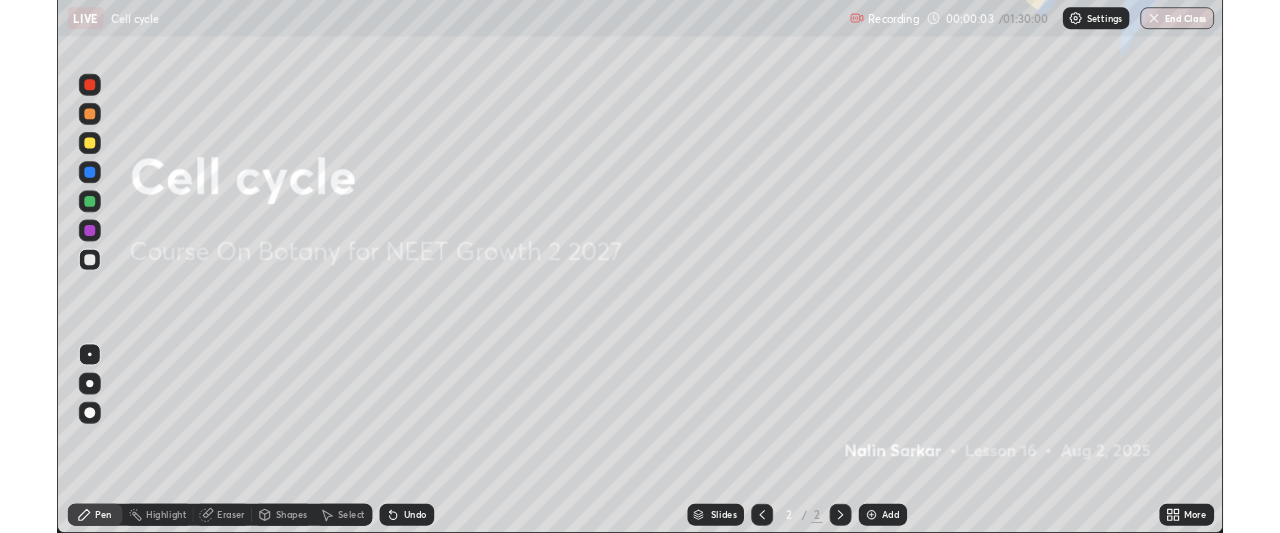 scroll, scrollTop: 533, scrollLeft: 1280, axis: both 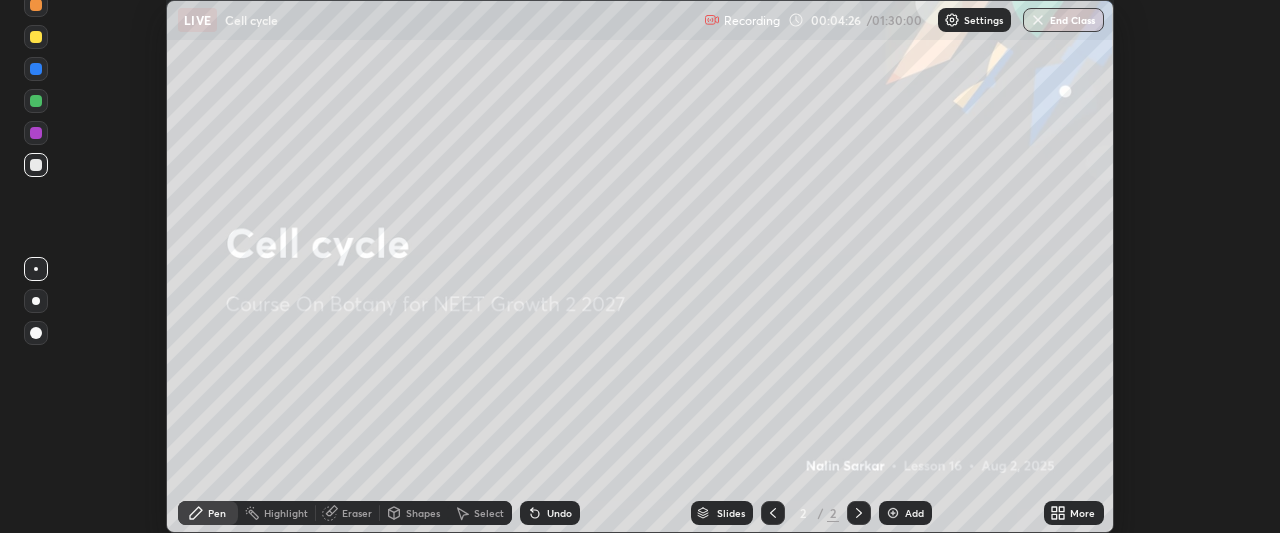 click on "More" at bounding box center [1082, 513] 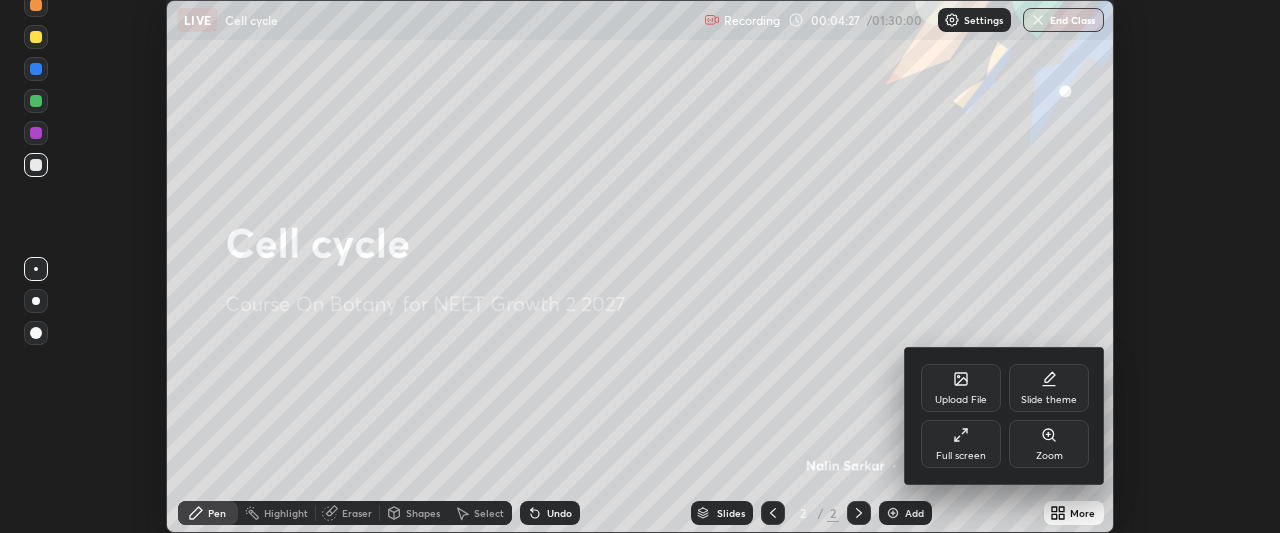 click on "Upload File" at bounding box center (961, 388) 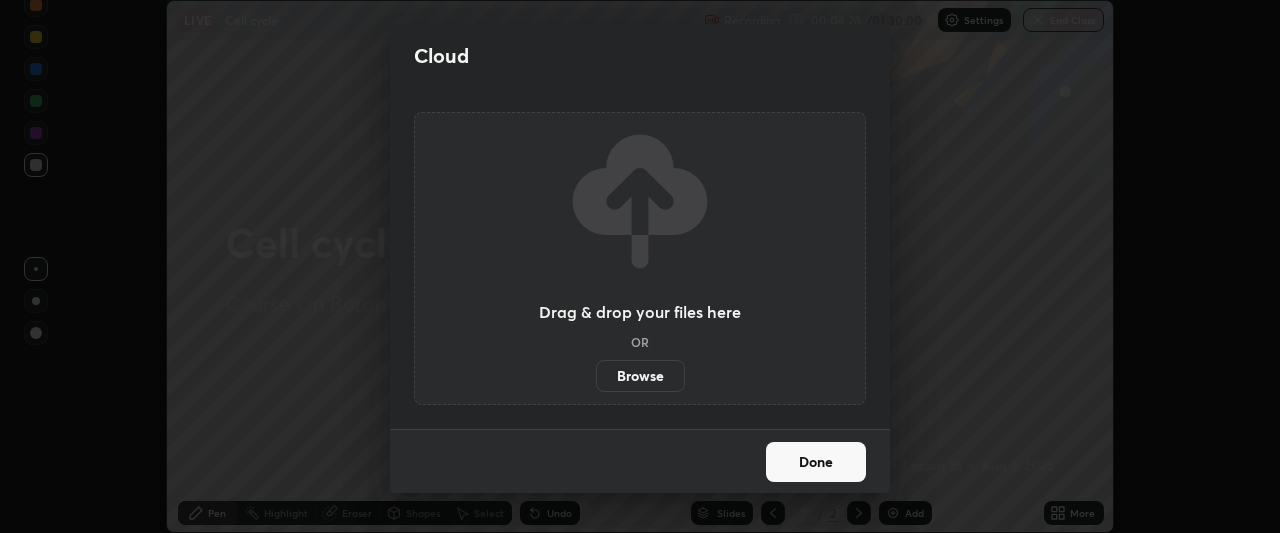 click on "Browse" at bounding box center [640, 376] 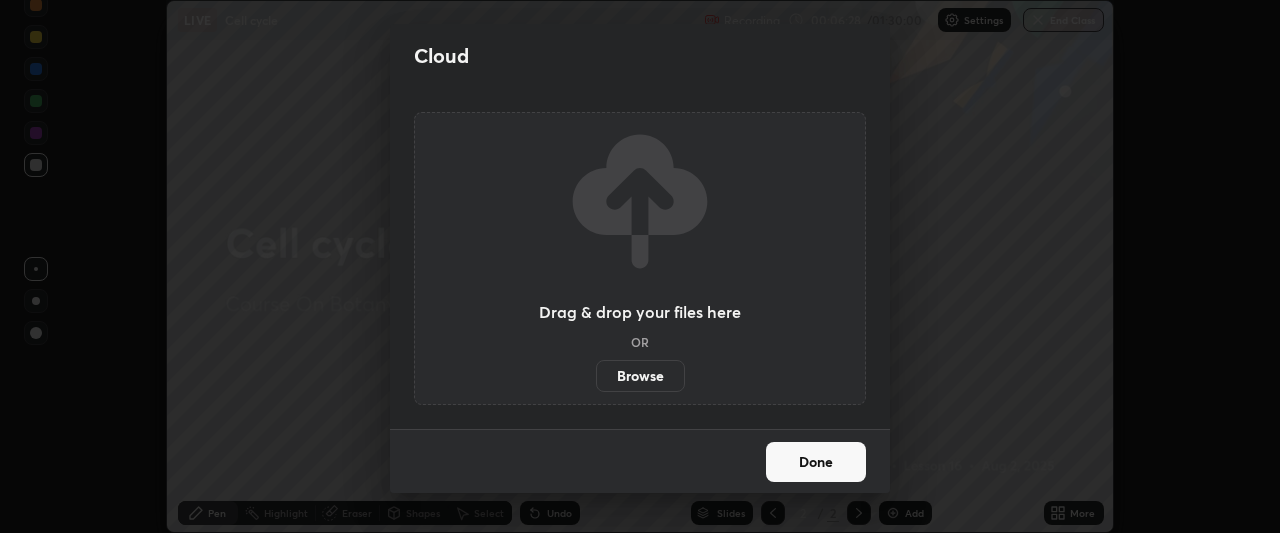 click on "Browse" at bounding box center (640, 376) 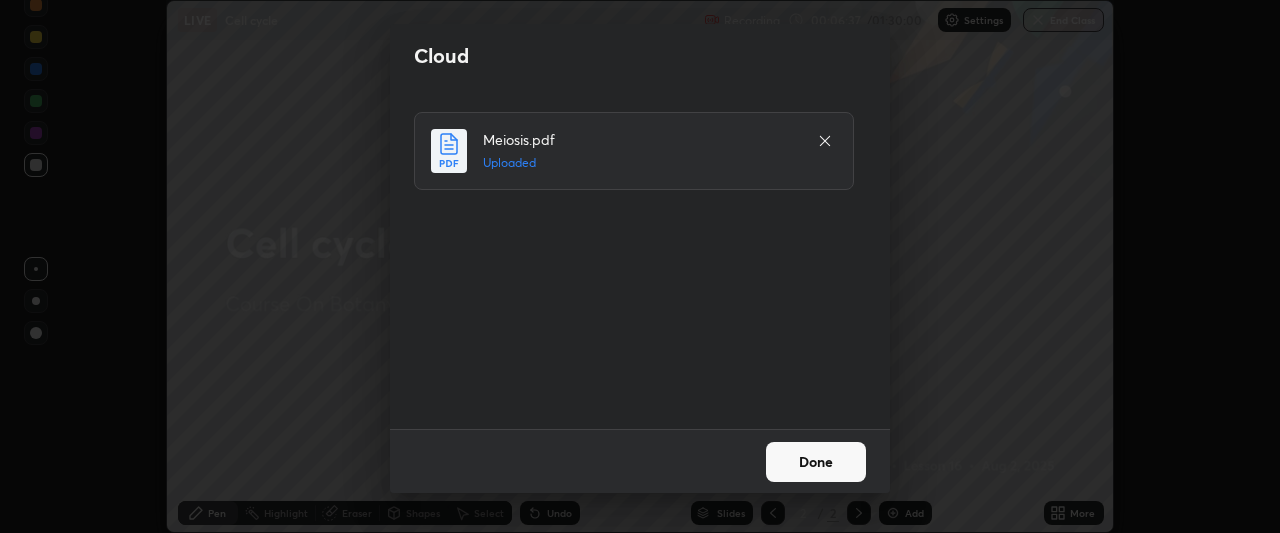 click on "Done" at bounding box center [816, 462] 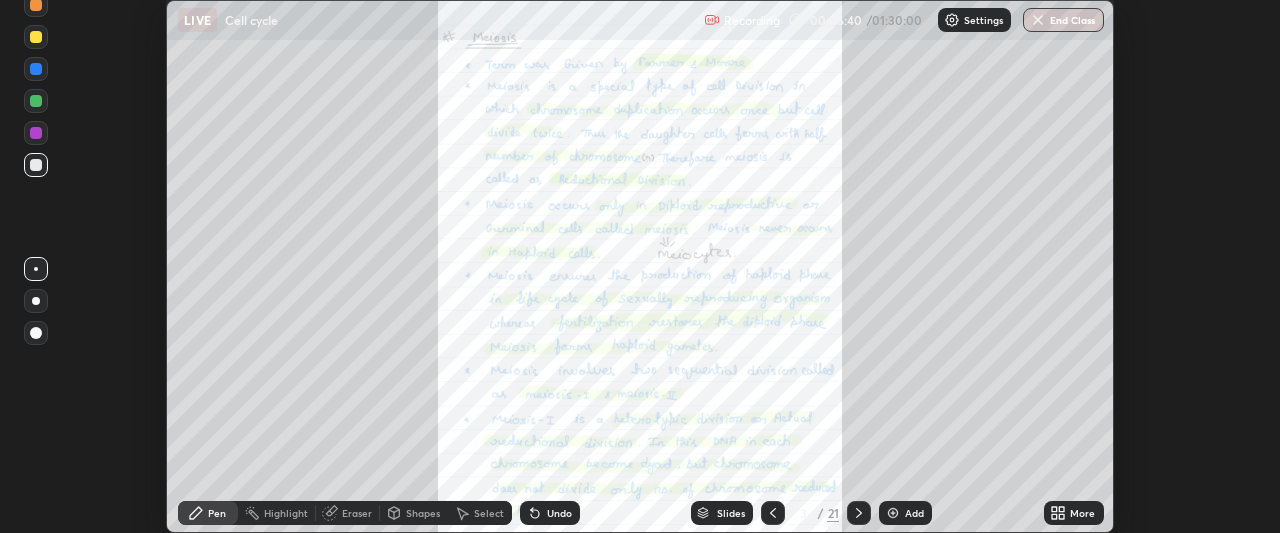 click on "More" at bounding box center [1074, 513] 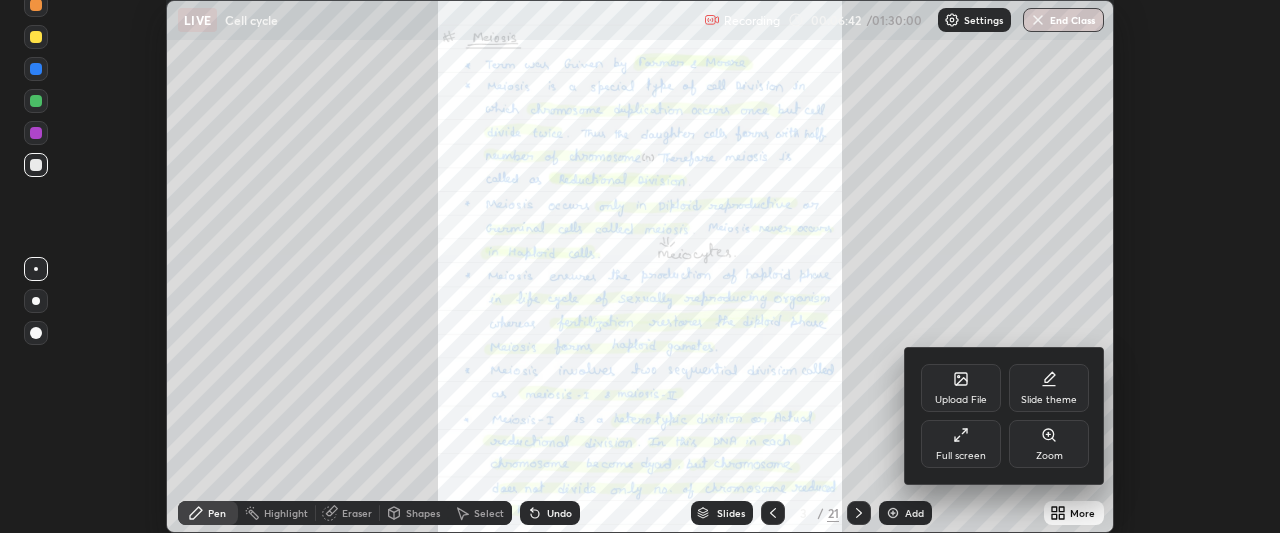 click on "Full screen" at bounding box center [961, 444] 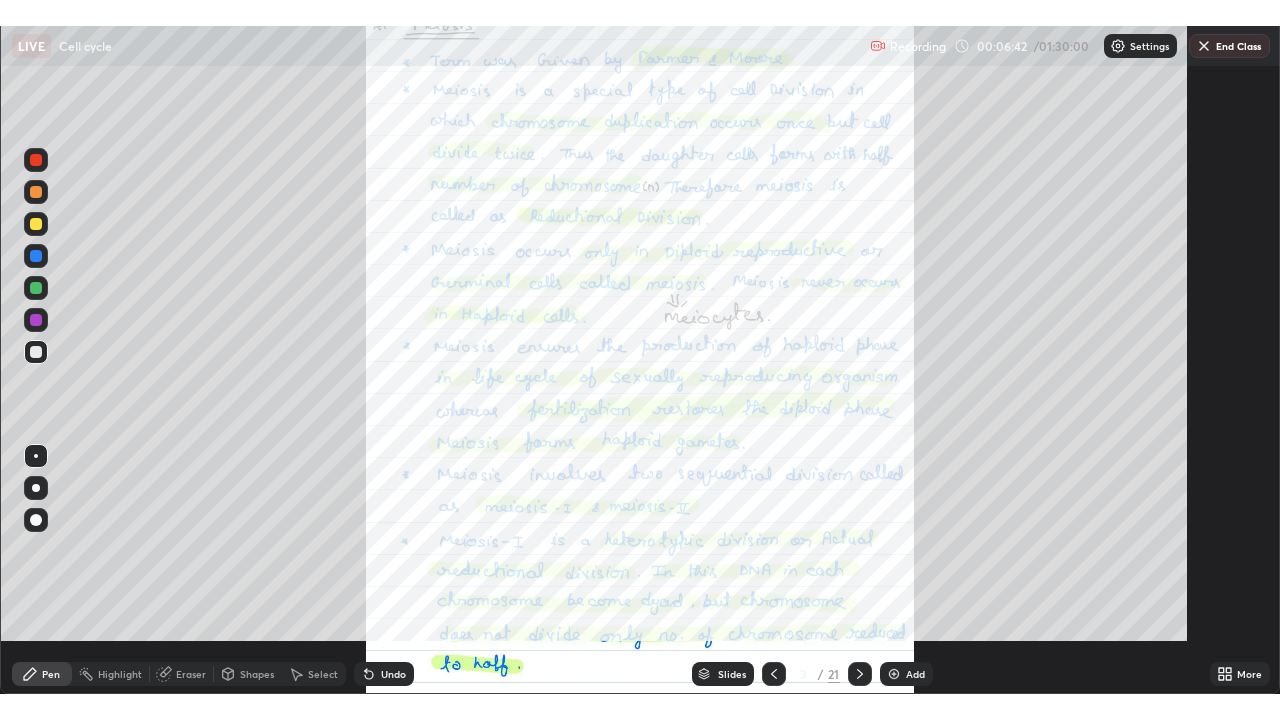 scroll, scrollTop: 99280, scrollLeft: 98720, axis: both 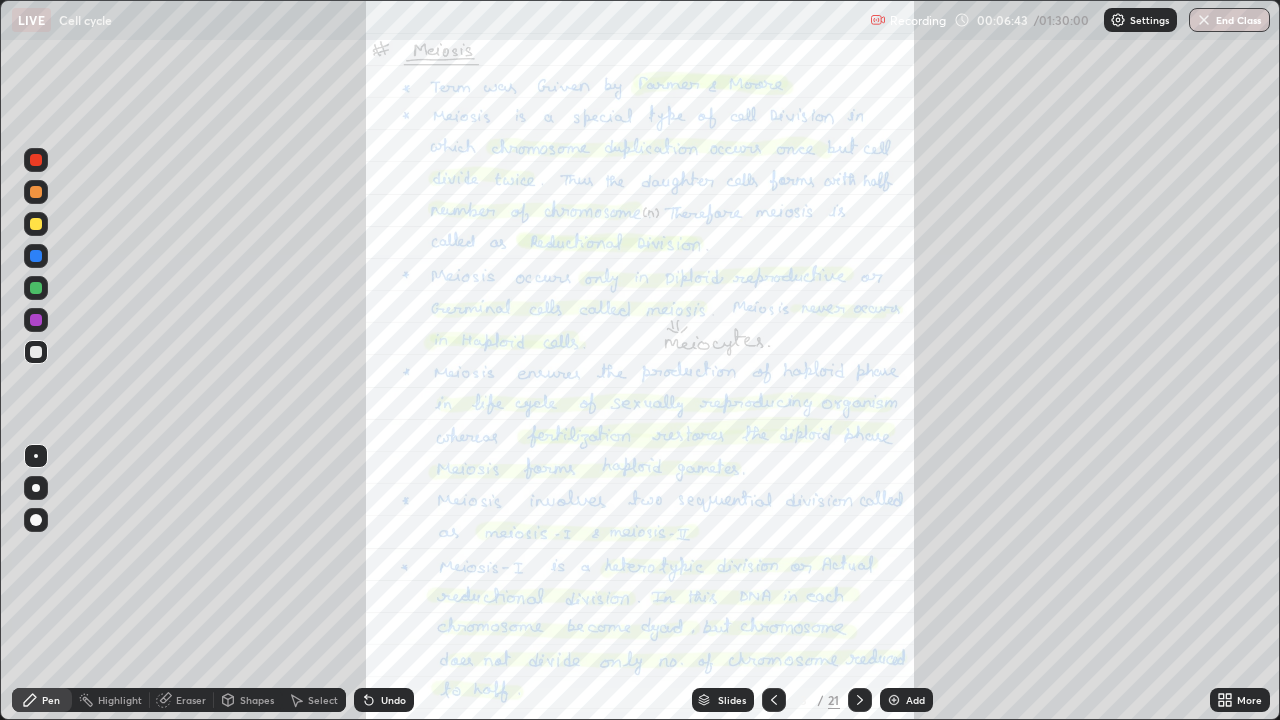 click on "More" at bounding box center (1249, 700) 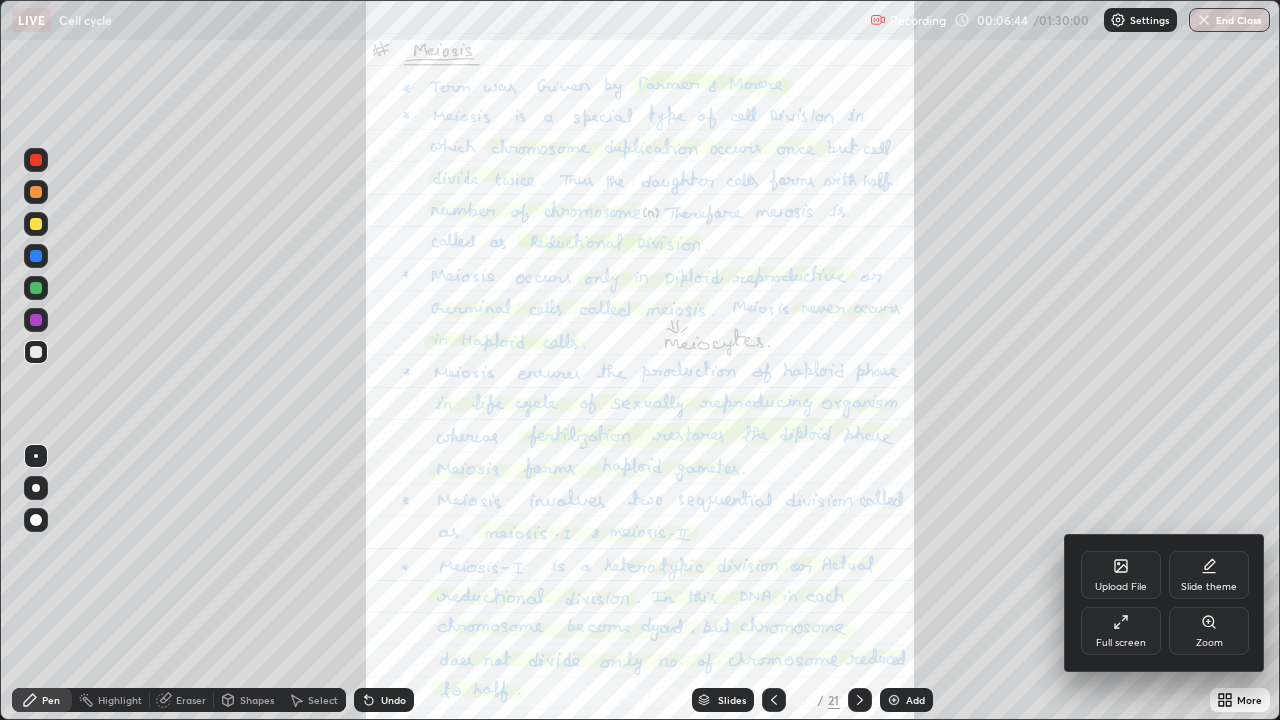click on "Zoom" at bounding box center (1209, 631) 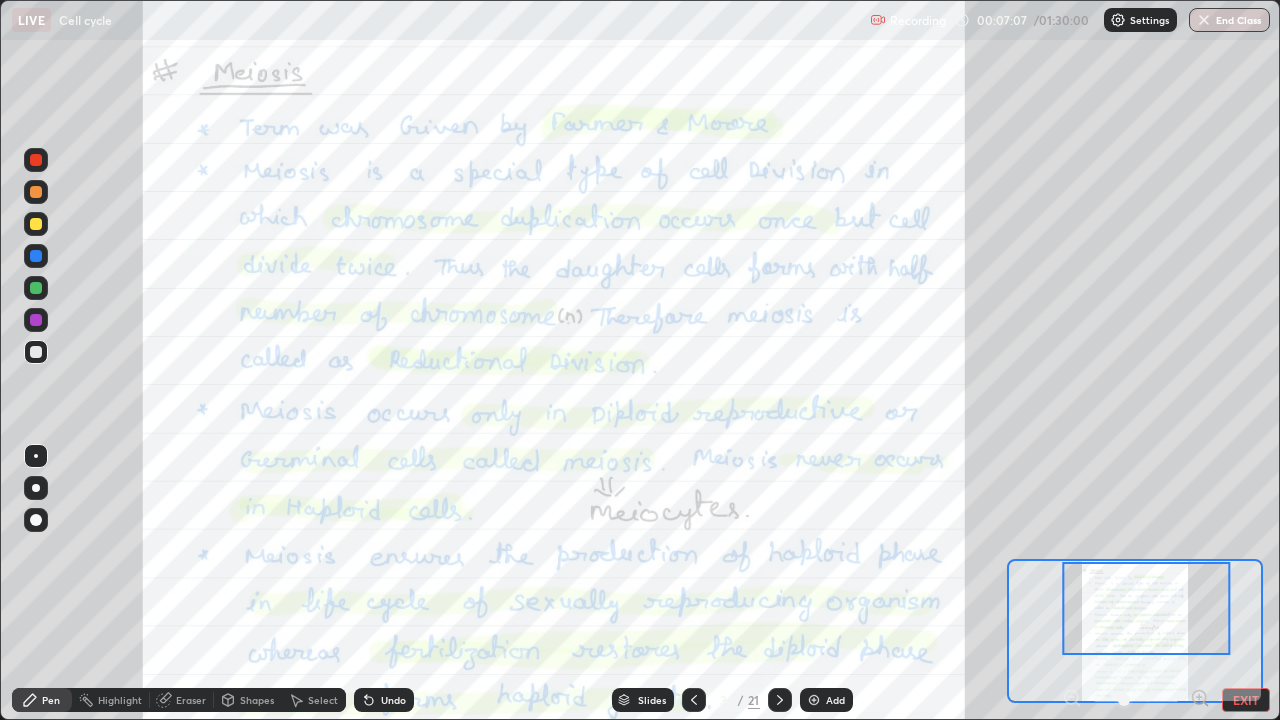 click 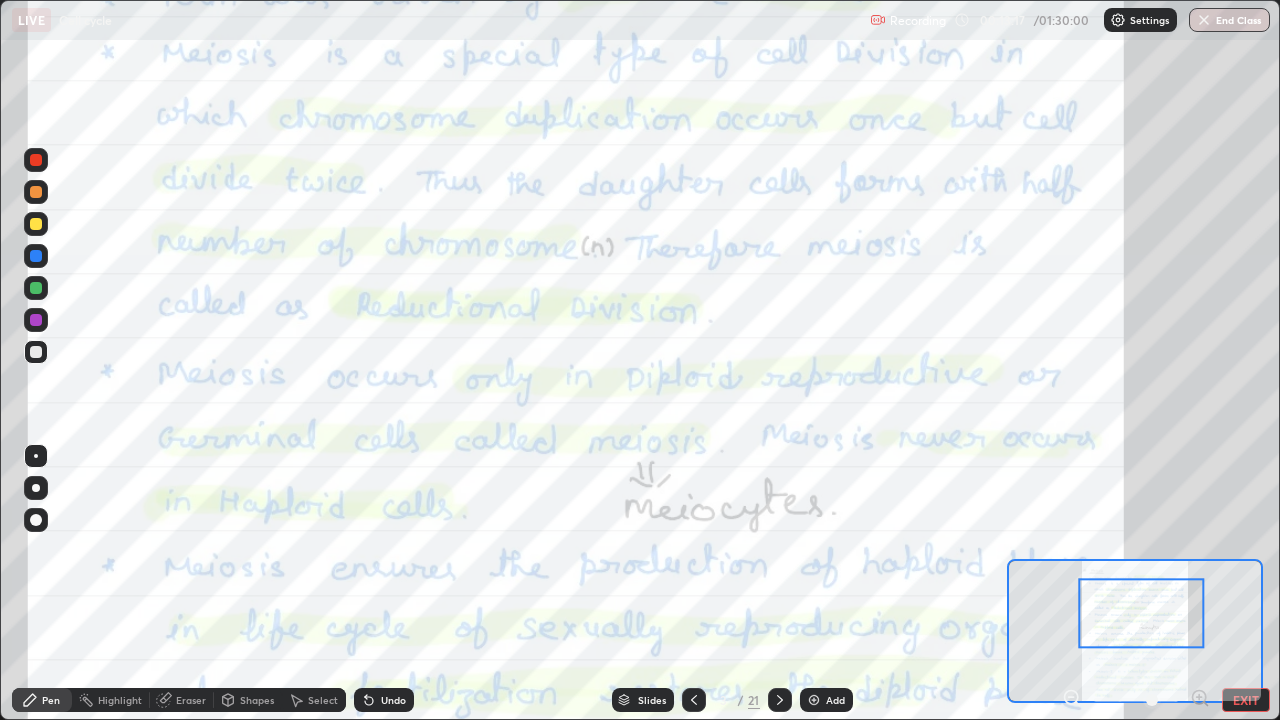 click 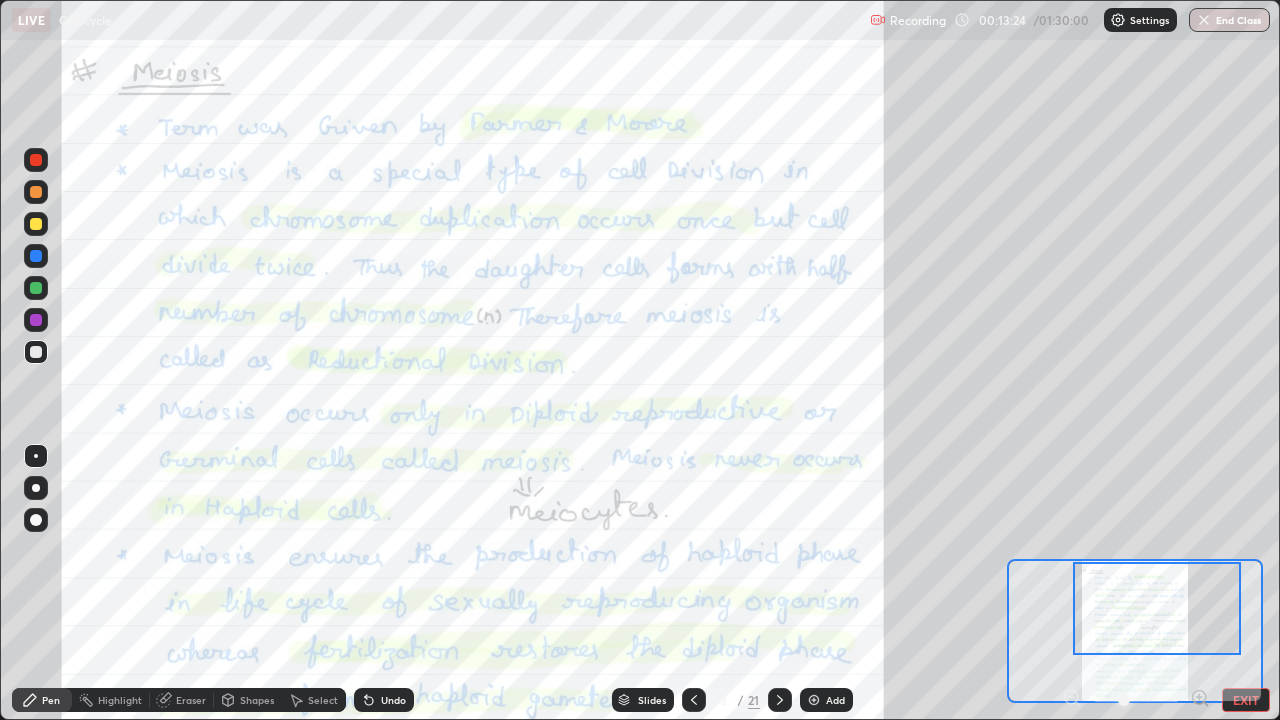 click 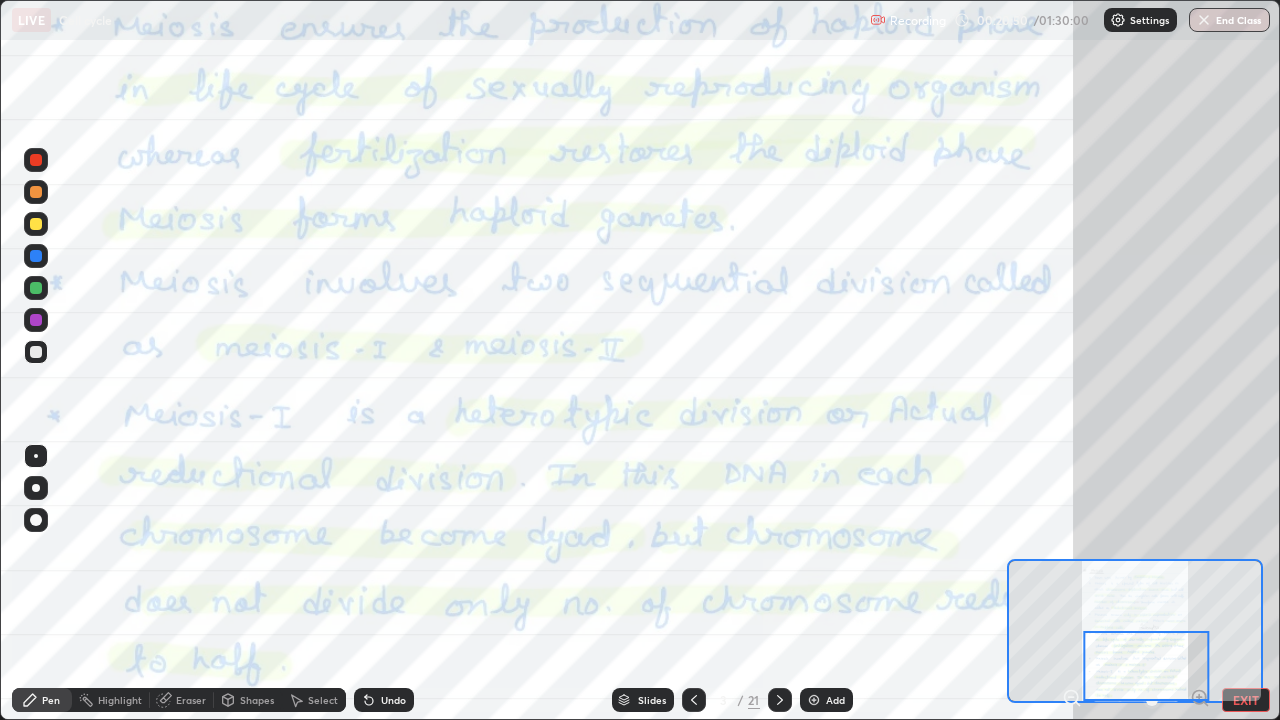click at bounding box center [780, 700] 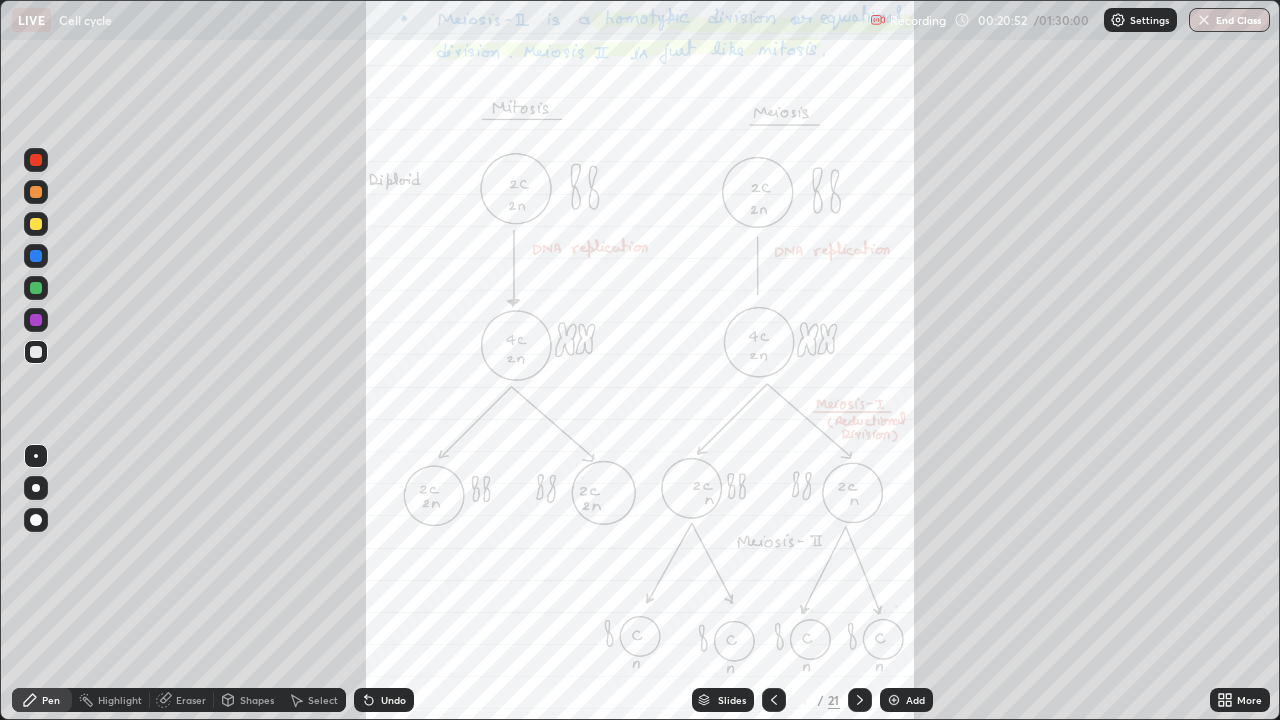 click on "More" at bounding box center [1249, 700] 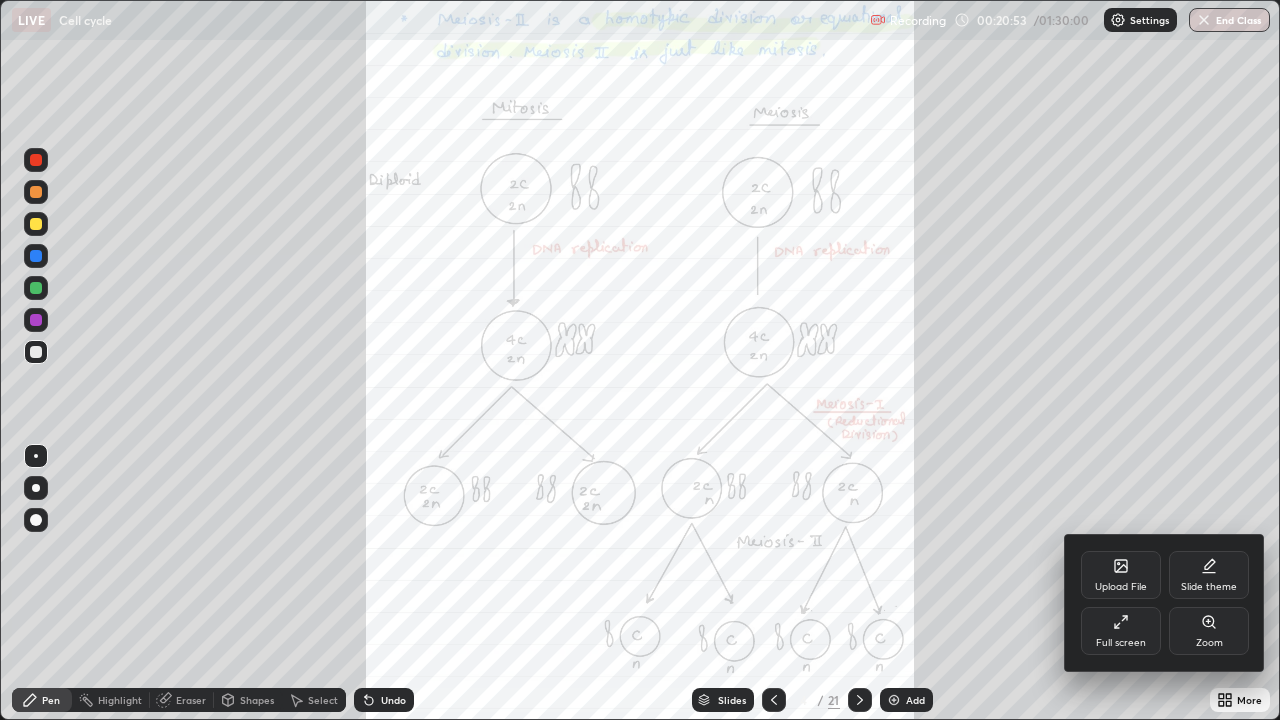 click on "Zoom" at bounding box center [1209, 643] 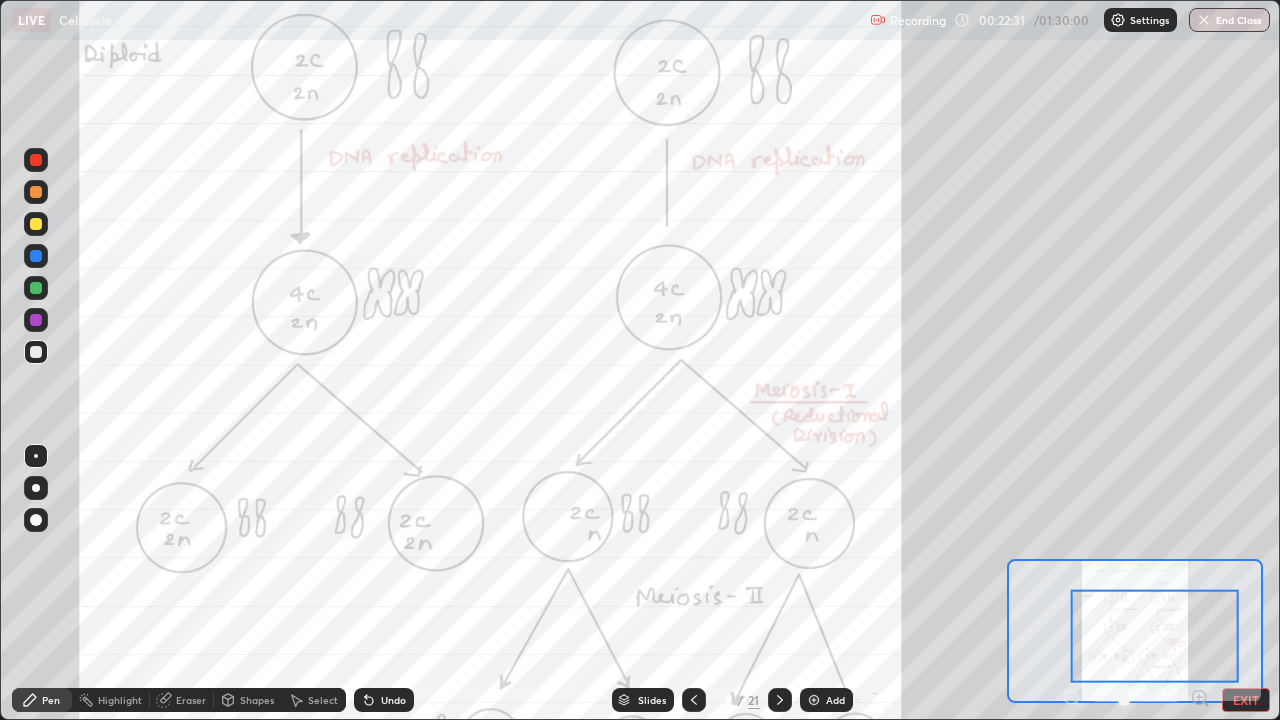 click at bounding box center (1136, 700) 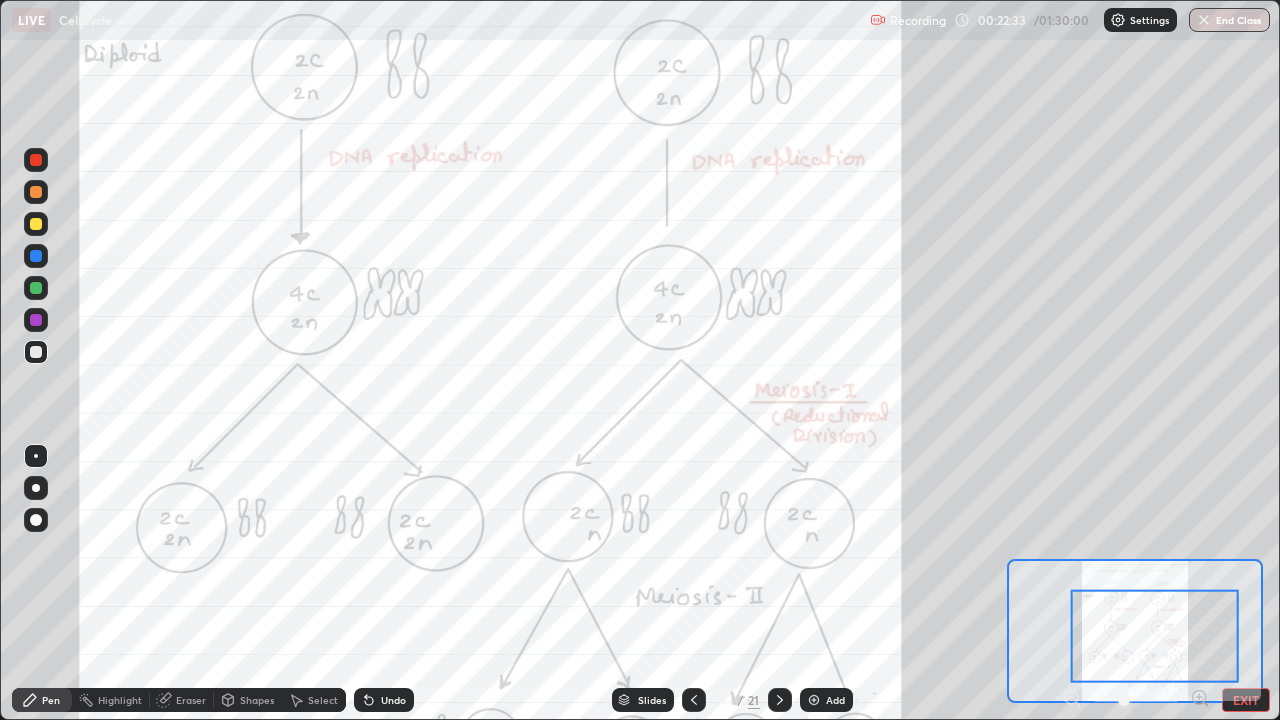 click at bounding box center [1136, 700] 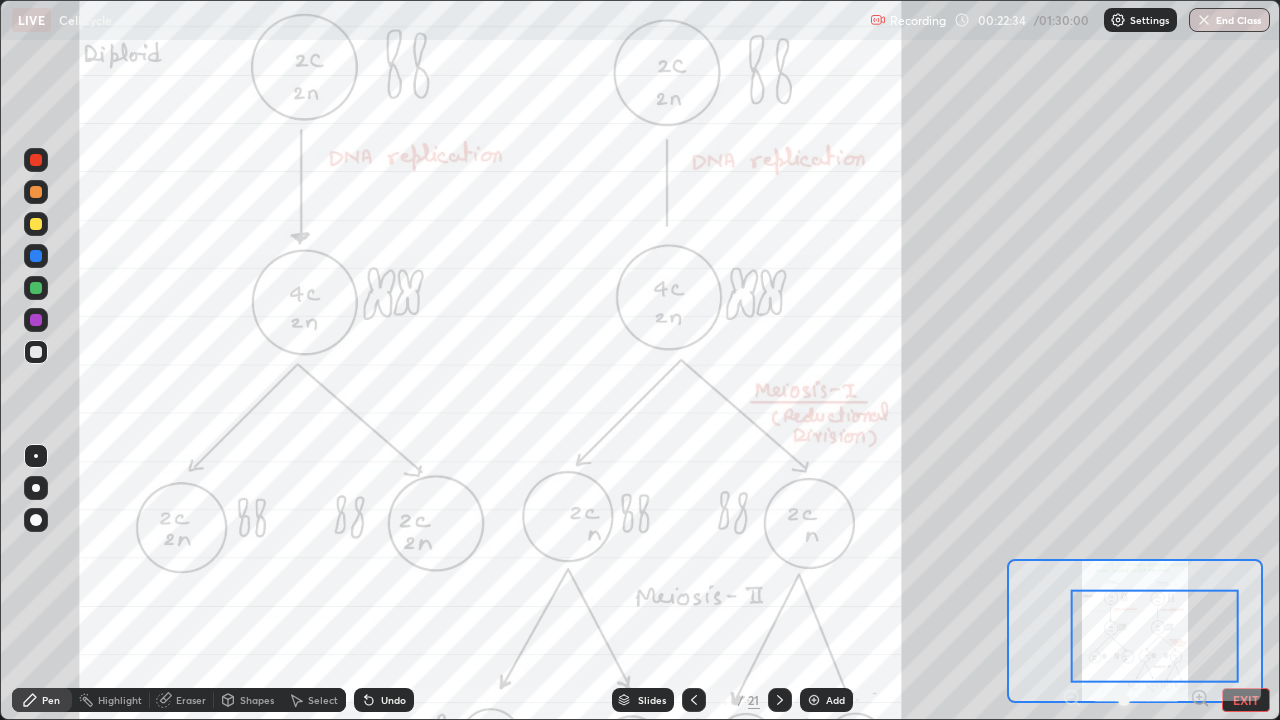 click on "EXIT" at bounding box center (1246, 700) 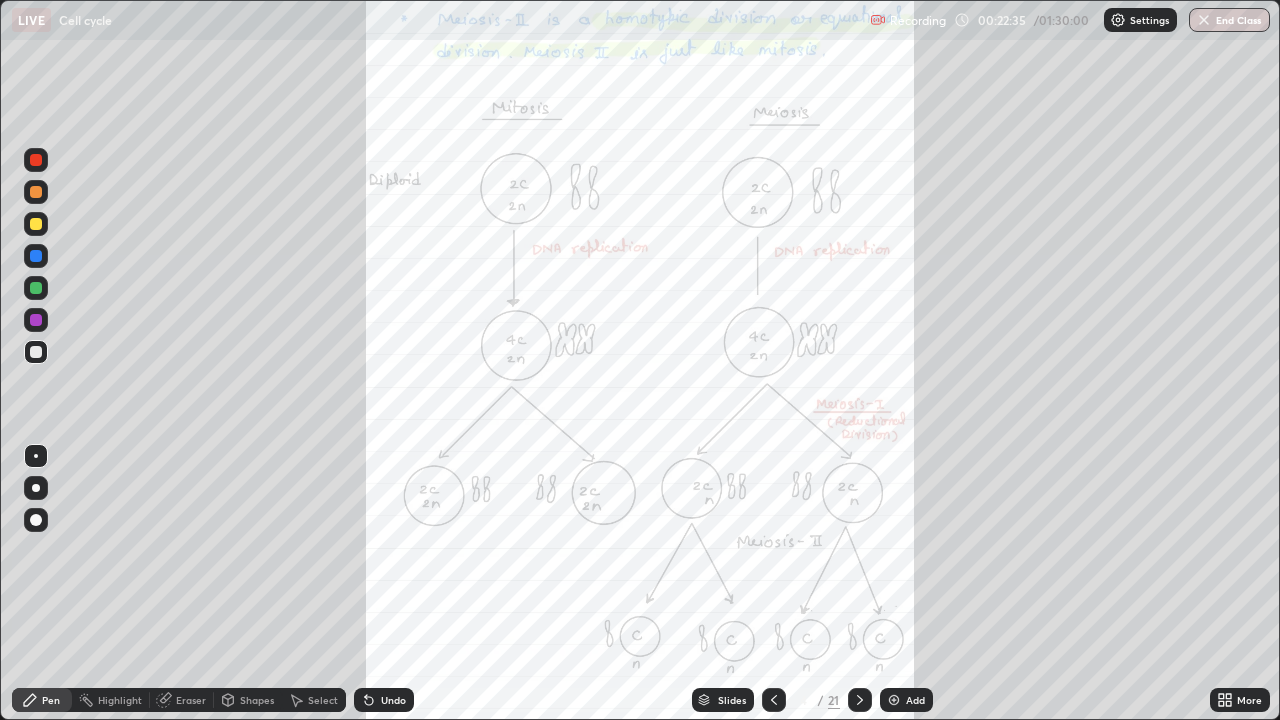 click on "More" at bounding box center (1249, 700) 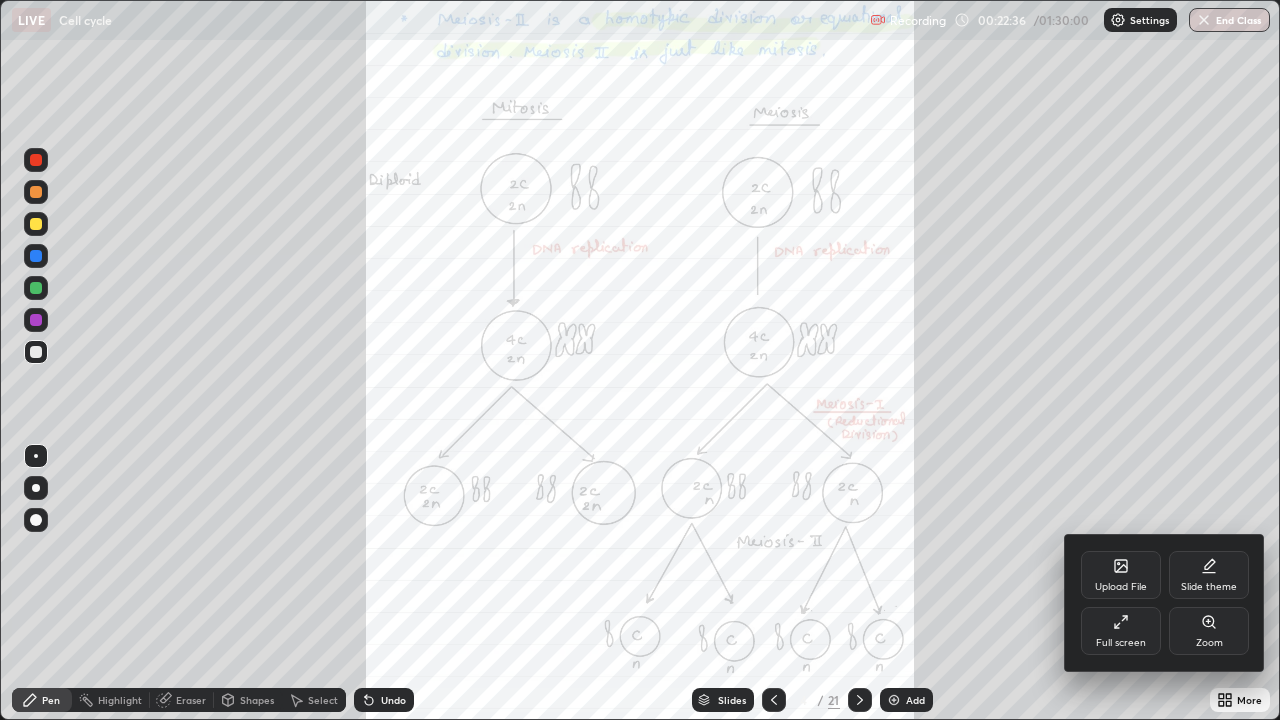 click on "Zoom" at bounding box center (1209, 631) 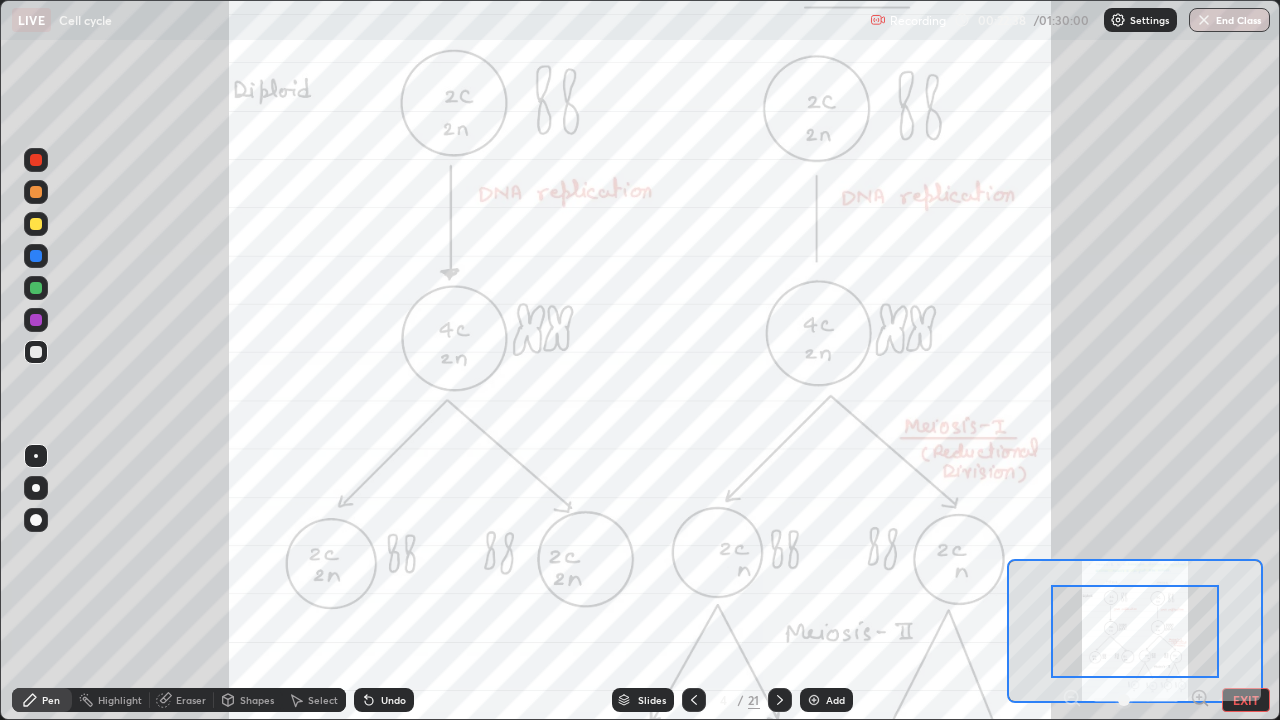 click on "EXIT" at bounding box center [1246, 700] 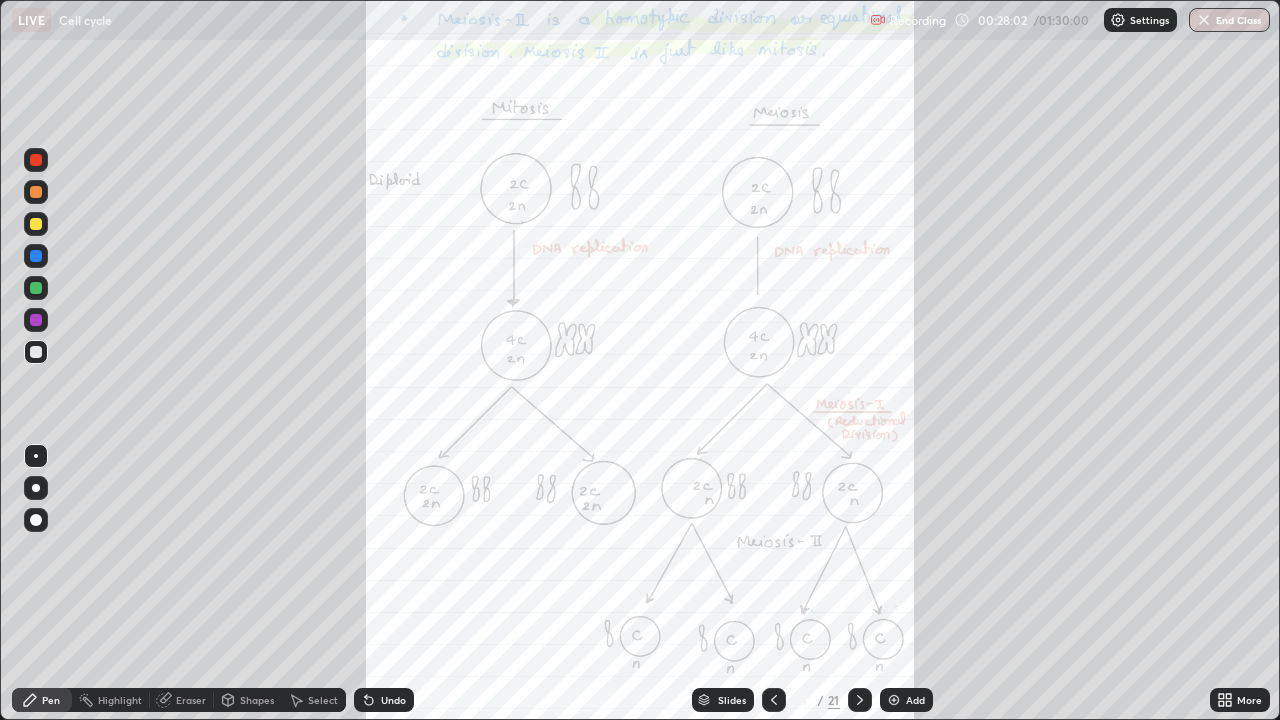 click 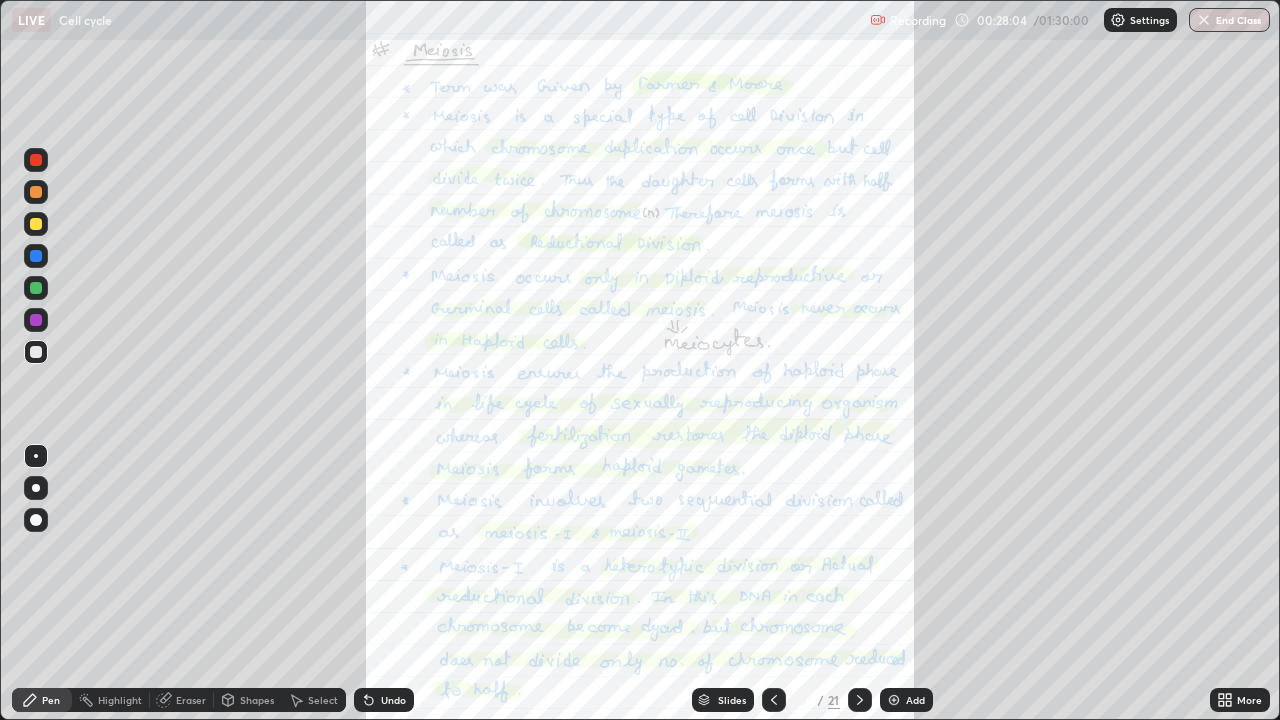 click on "More" at bounding box center (1249, 700) 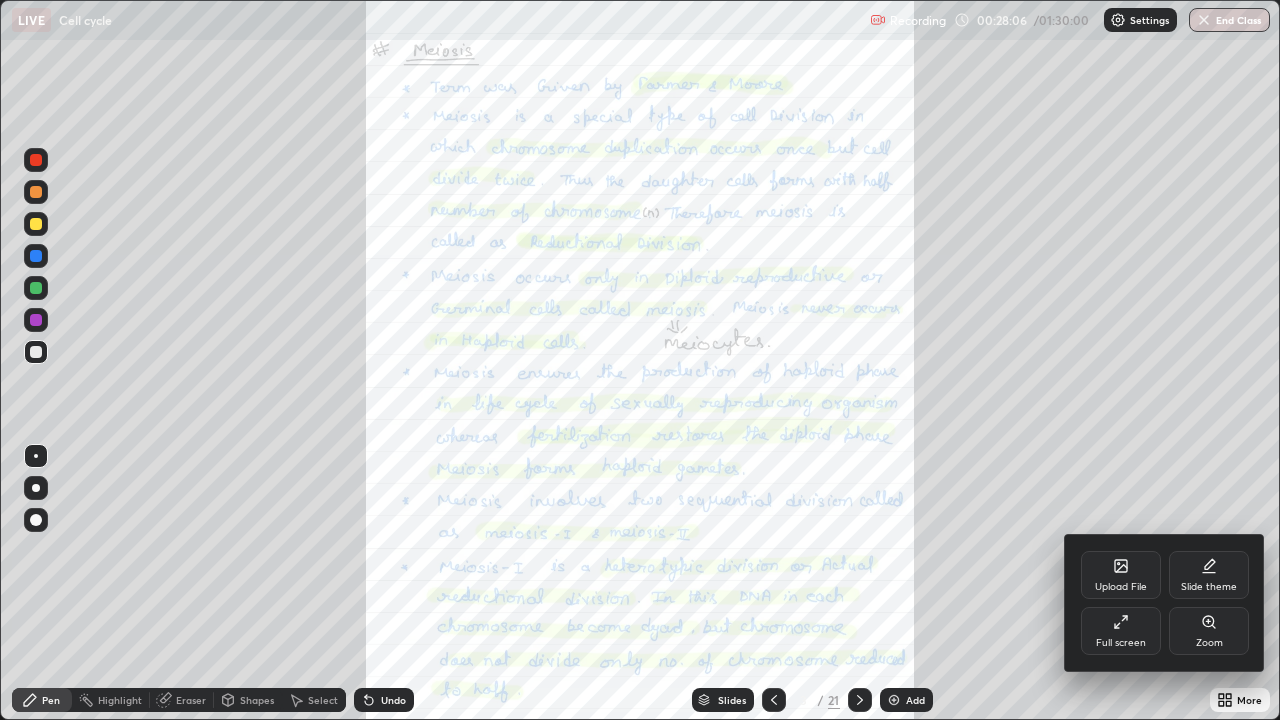 click on "Zoom" at bounding box center (1209, 631) 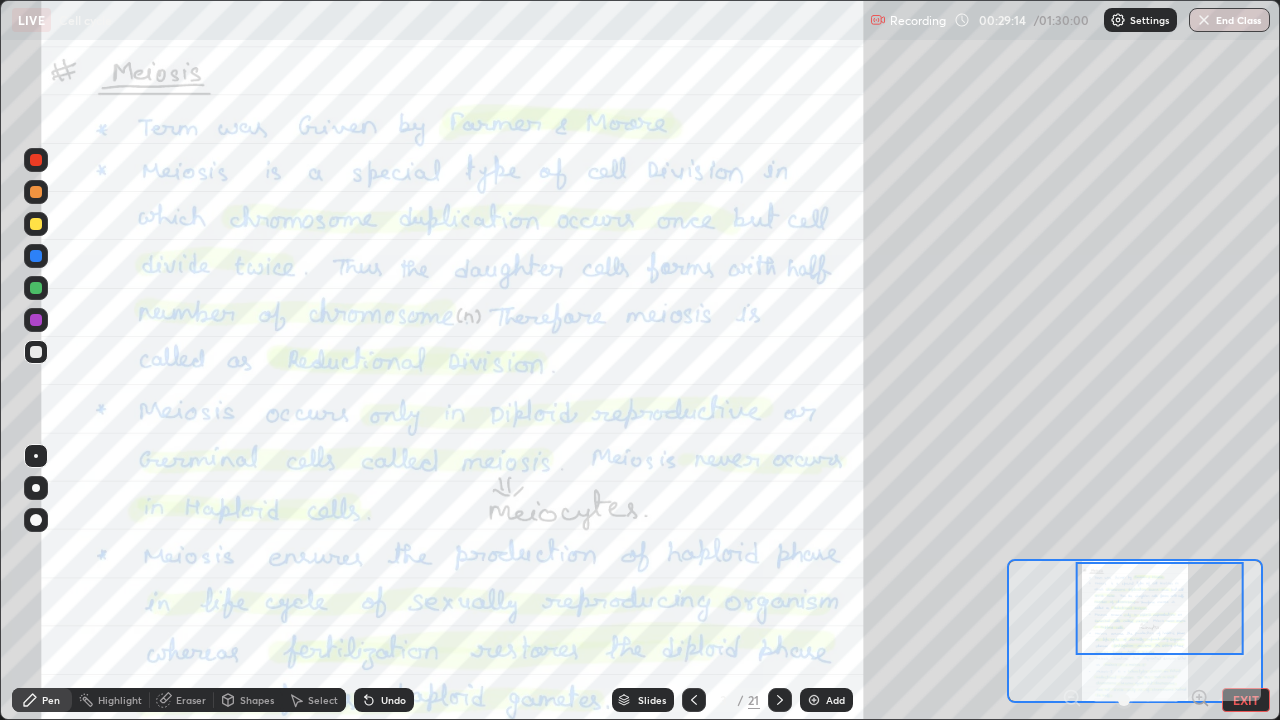 click at bounding box center [36, 256] 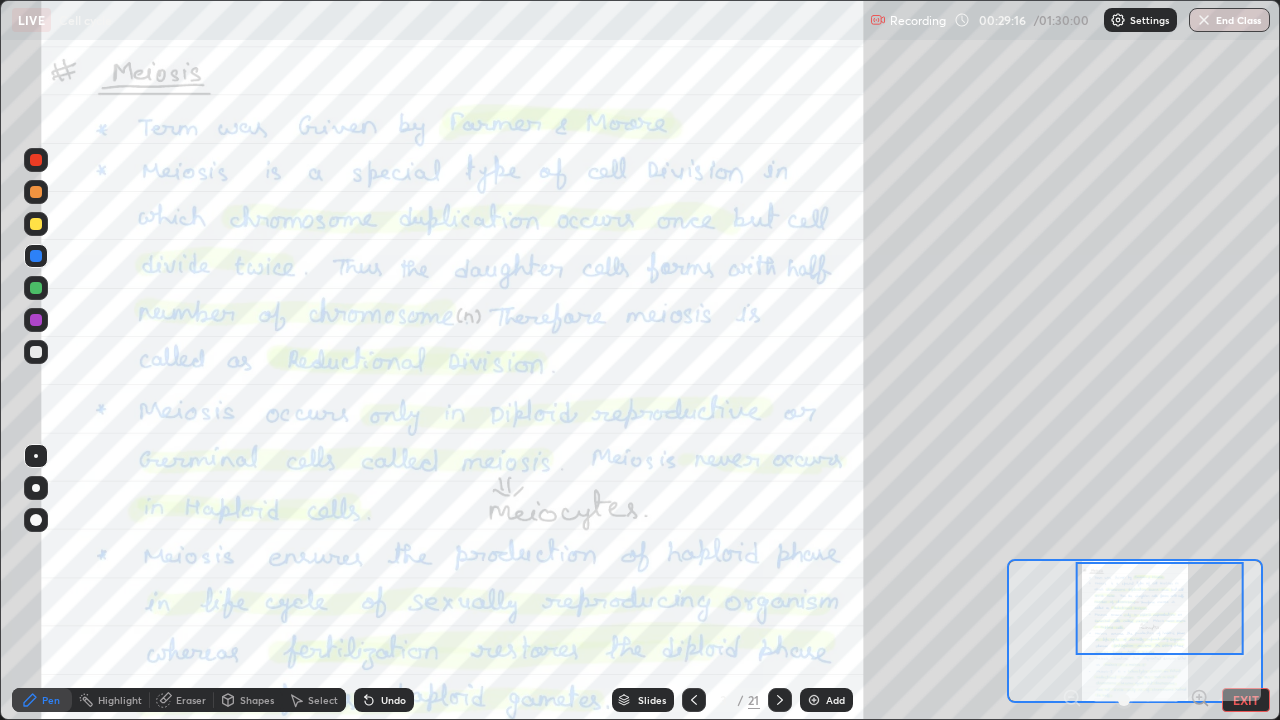 click at bounding box center [36, 192] 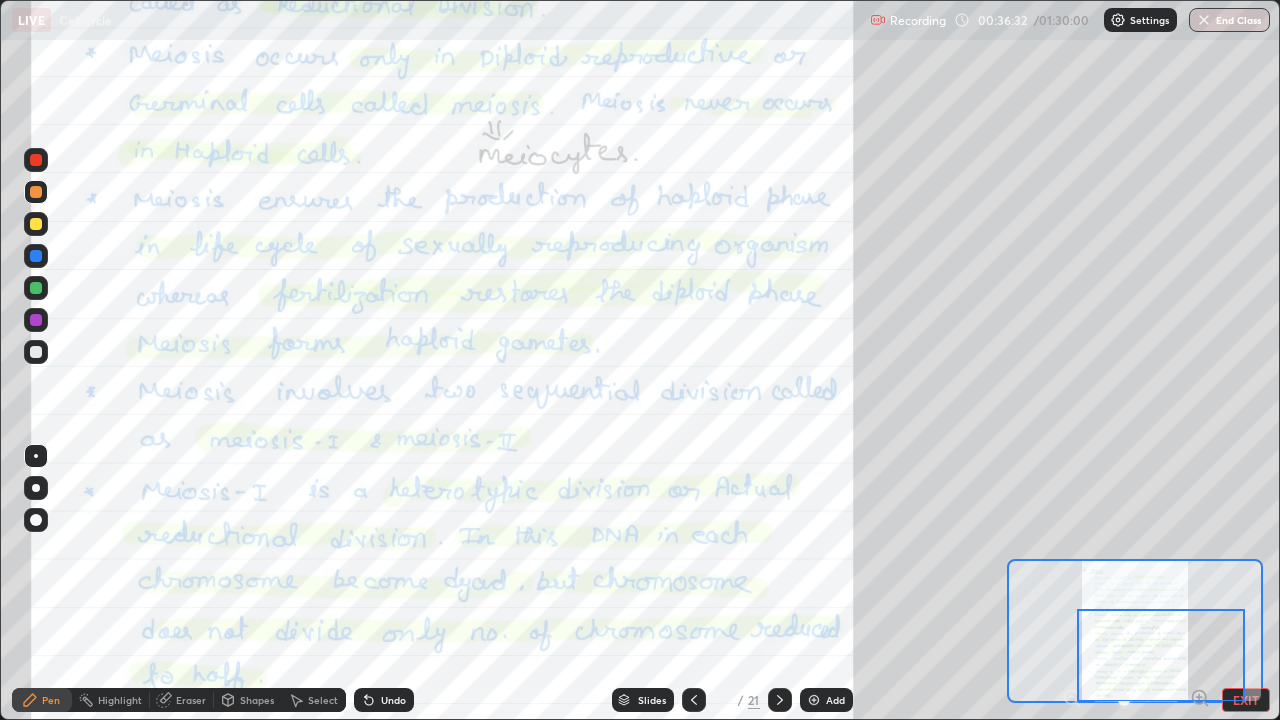 click on "Eraser" at bounding box center (182, 700) 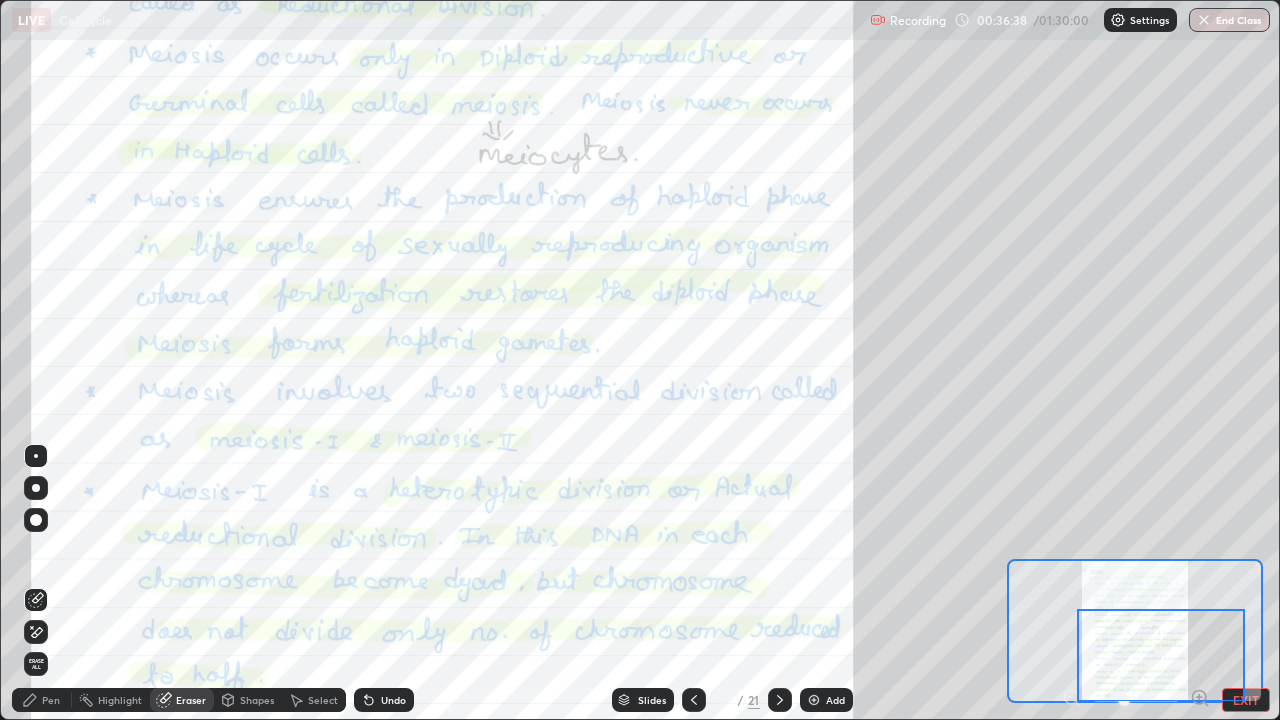 click on "Pen" at bounding box center (51, 700) 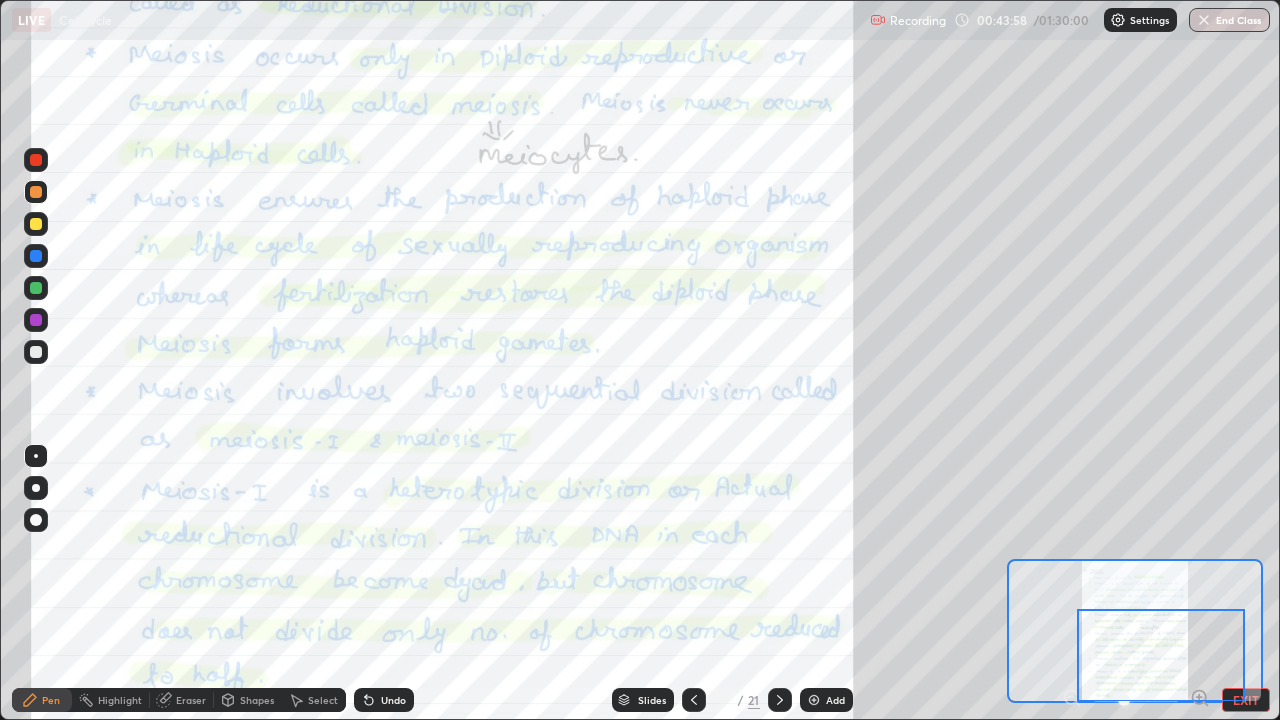 click 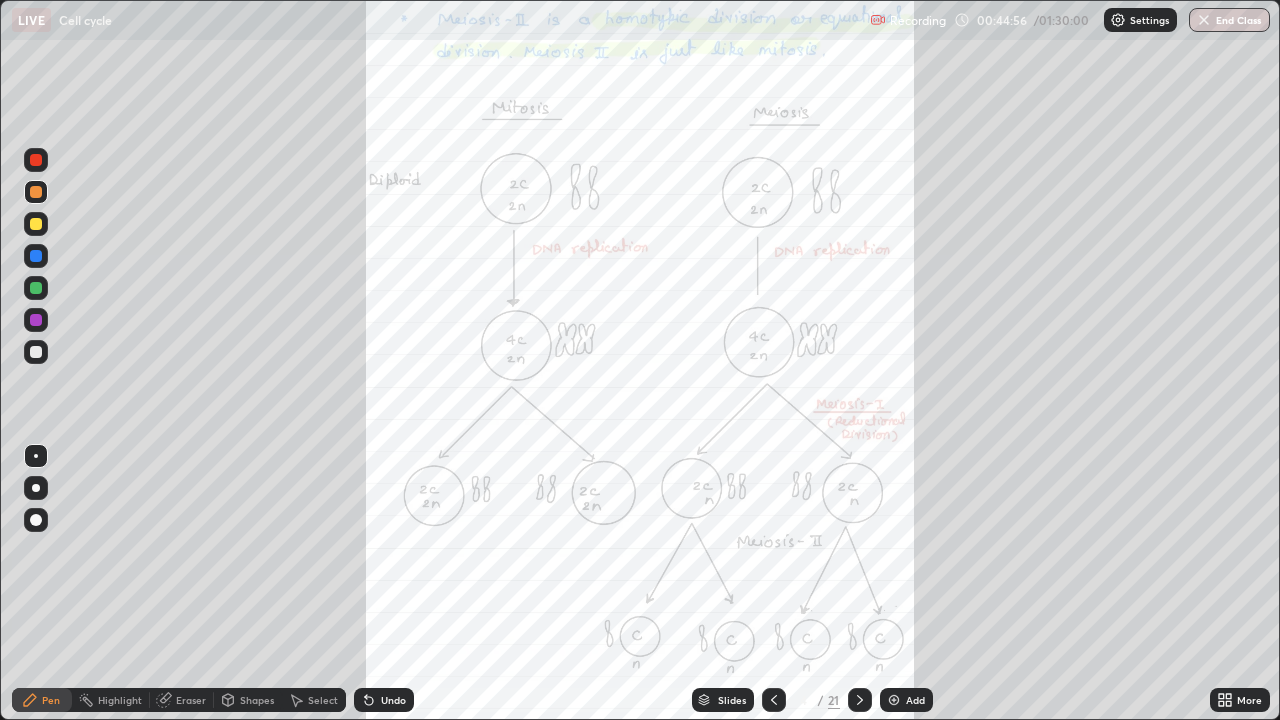 click 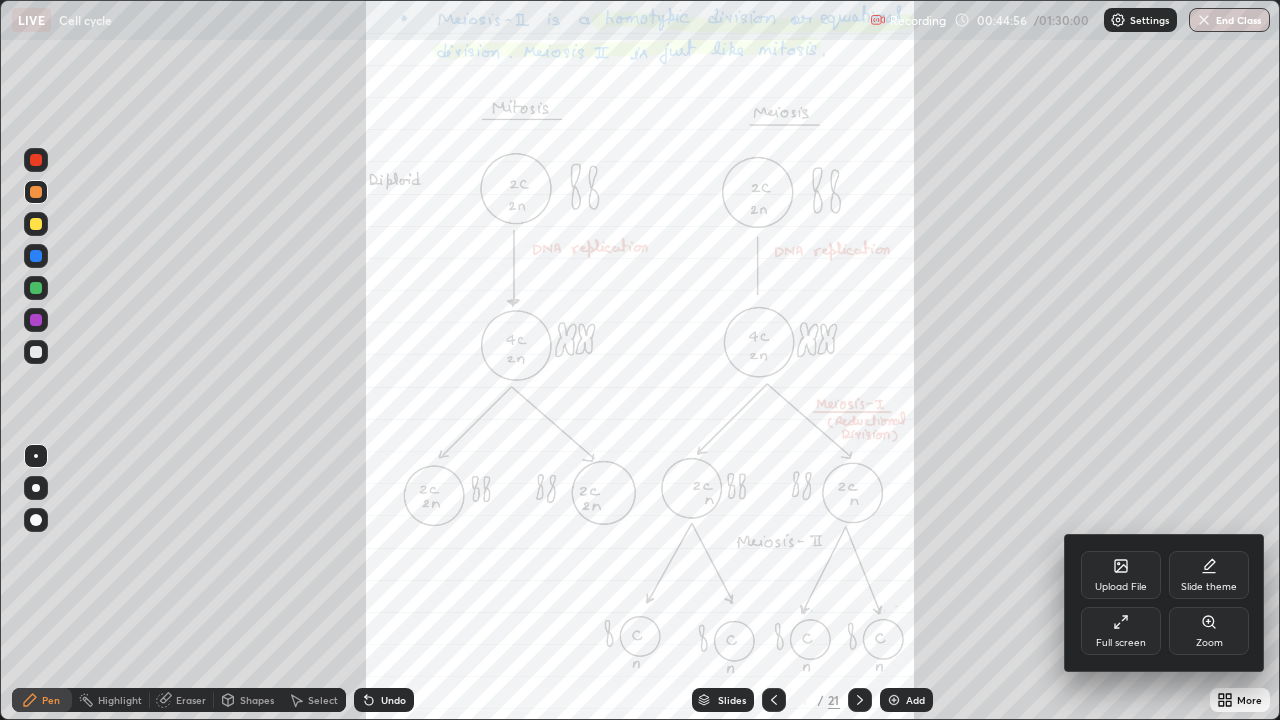 click on "Zoom" at bounding box center (1209, 631) 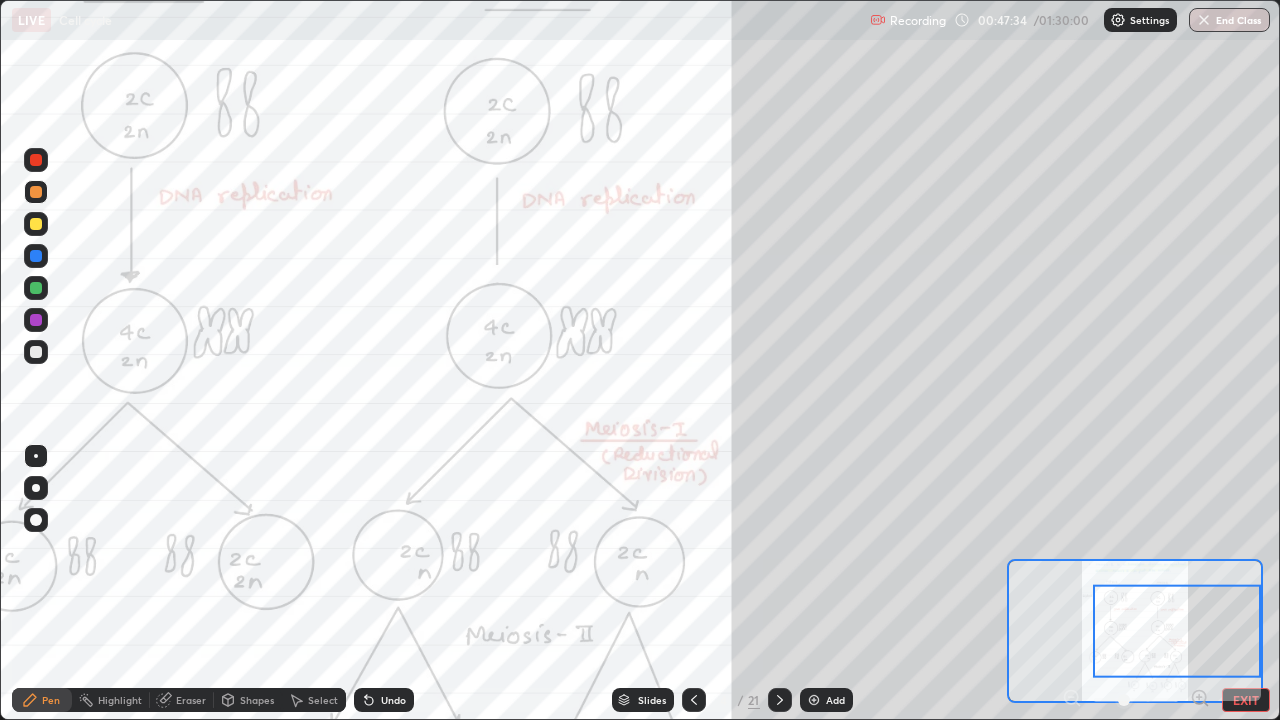 click on "Undo" at bounding box center (393, 700) 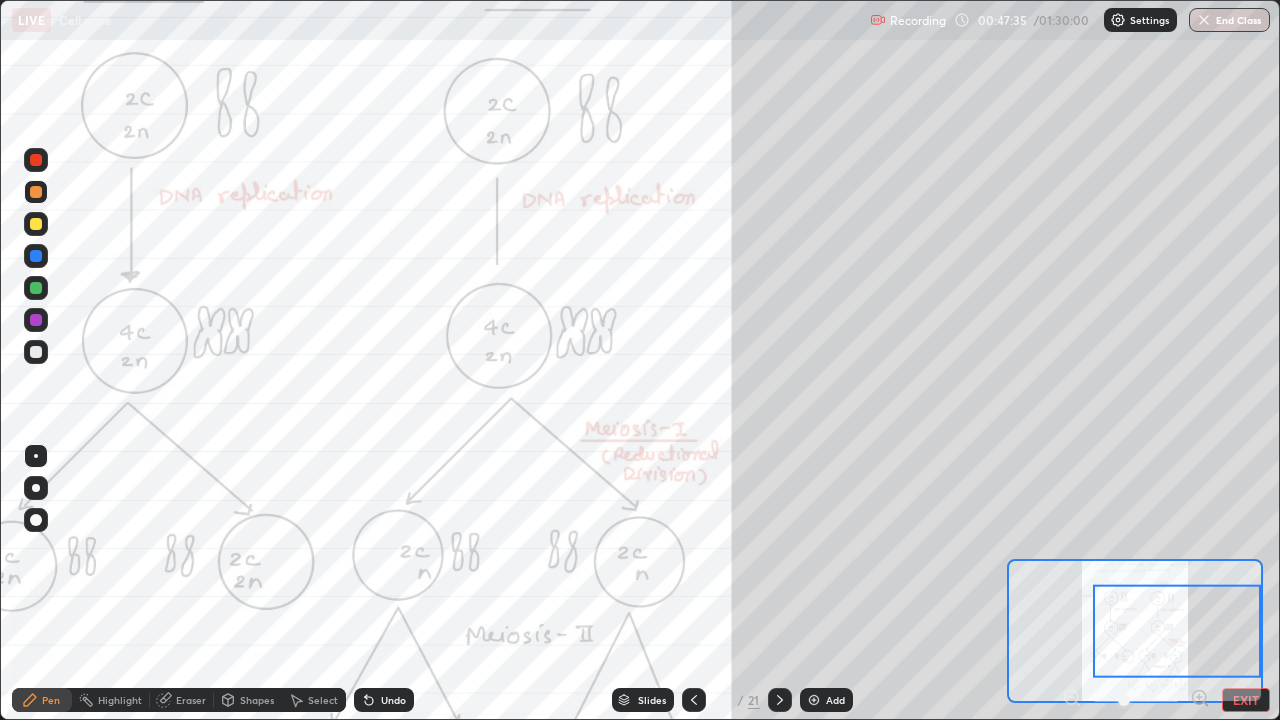 click on "Undo" at bounding box center [393, 700] 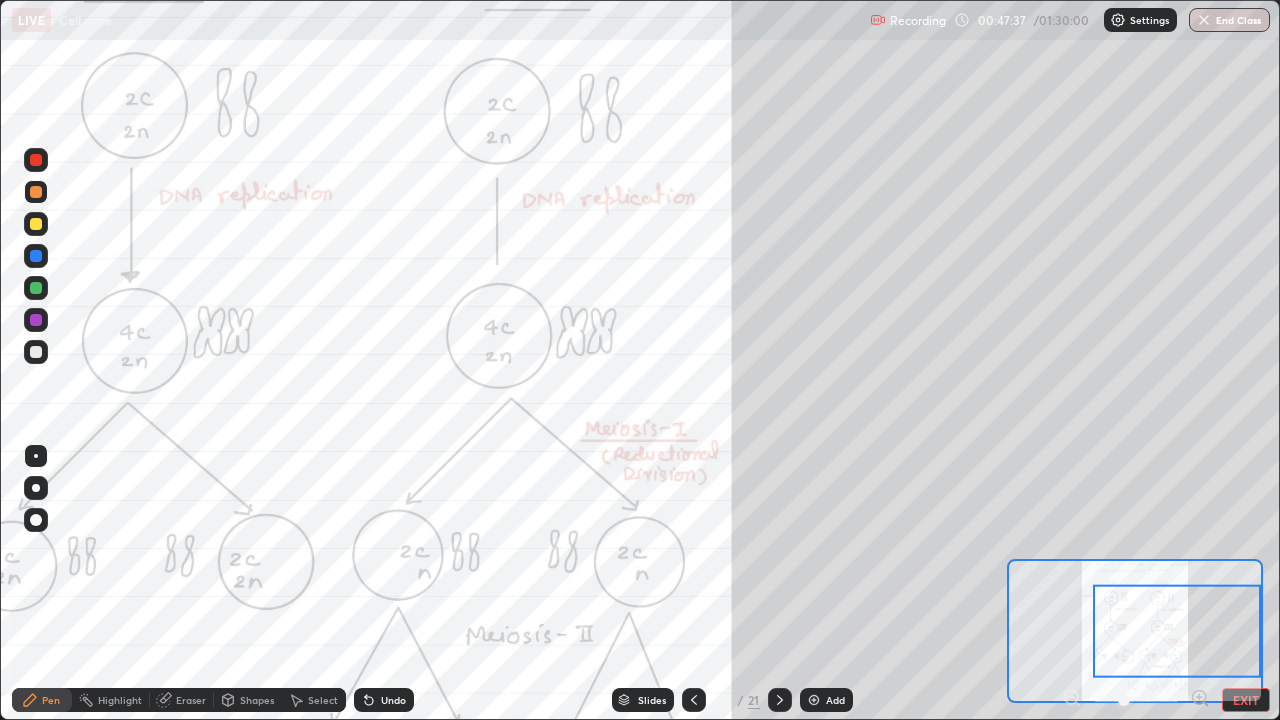 click on "Undo" at bounding box center [393, 700] 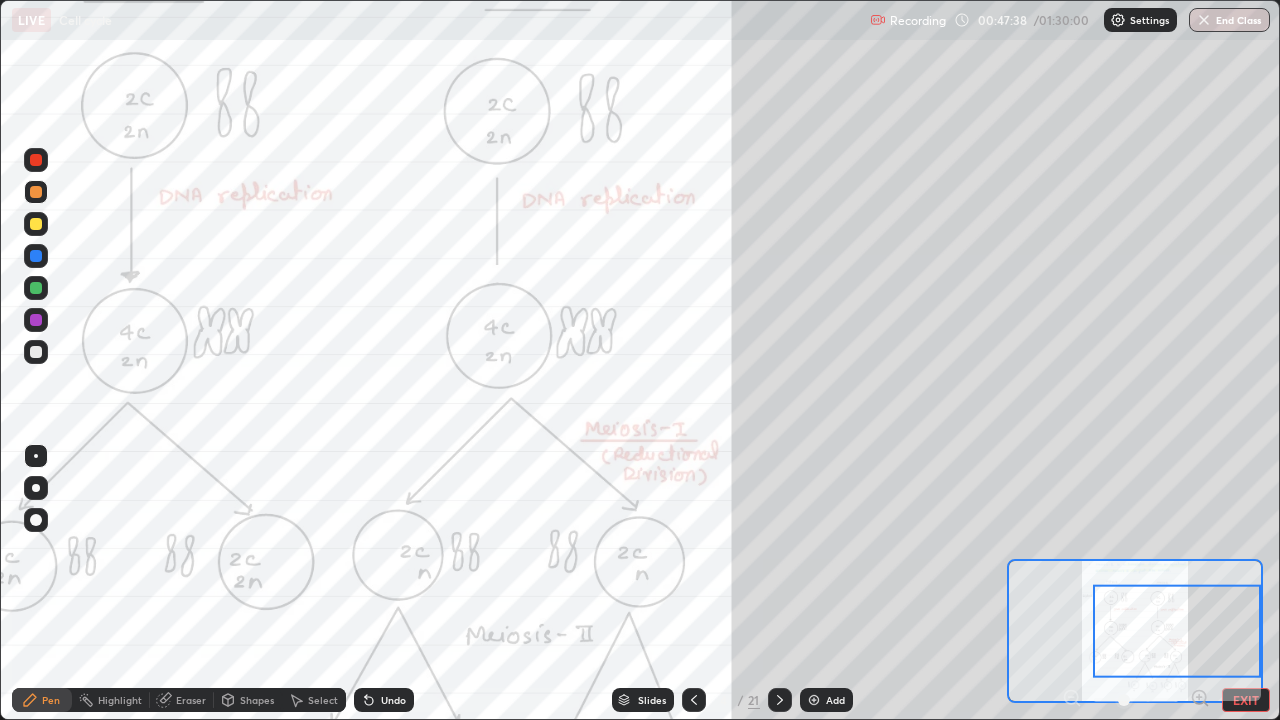 click on "Undo" at bounding box center (393, 700) 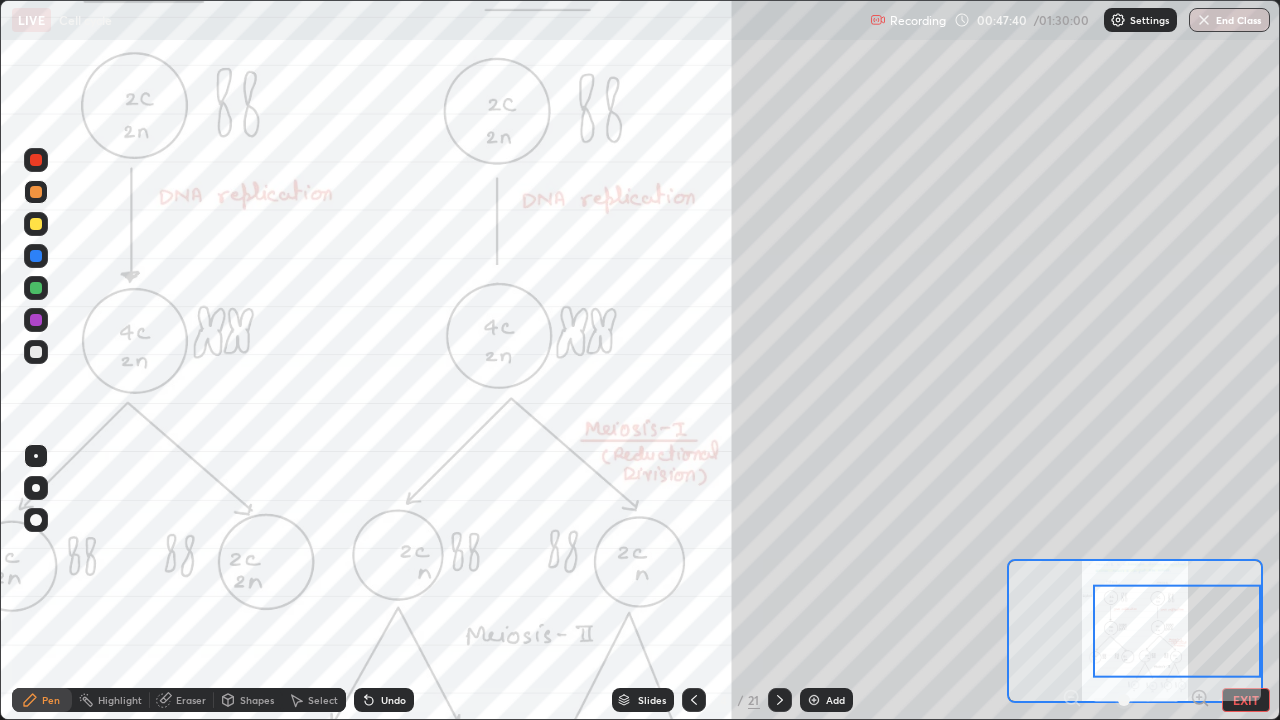 click on "Undo" at bounding box center [393, 700] 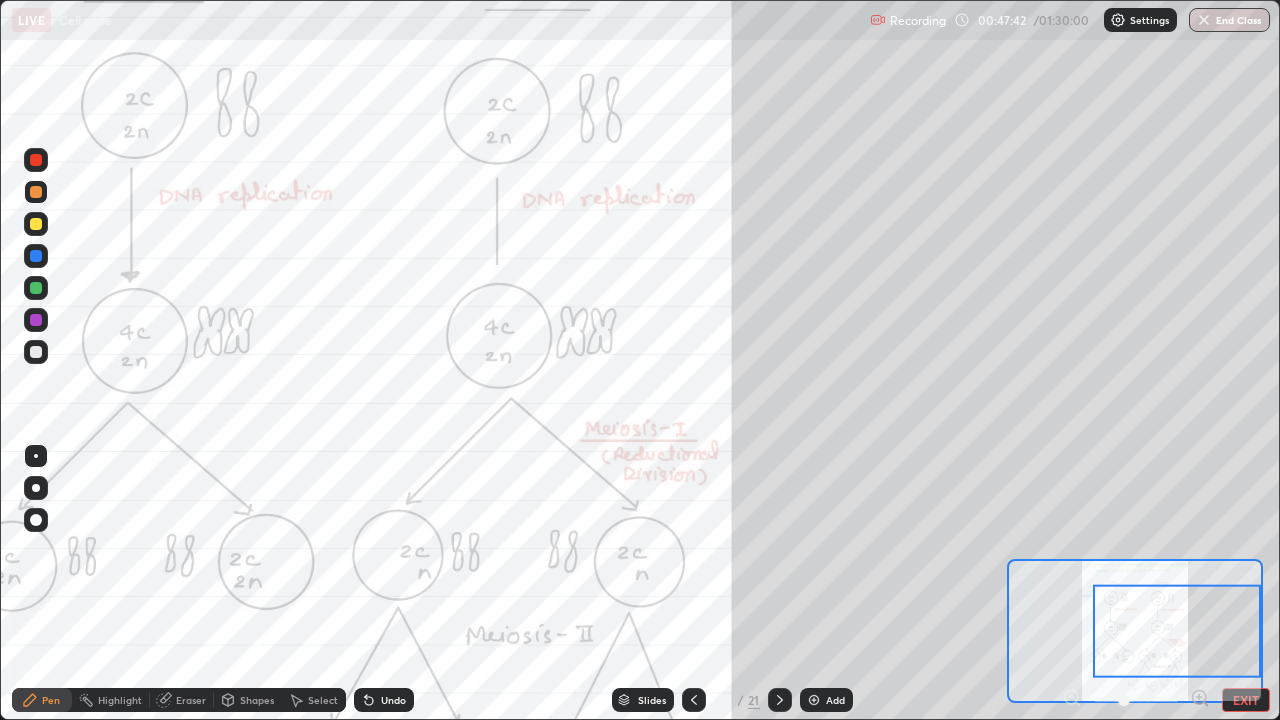 click 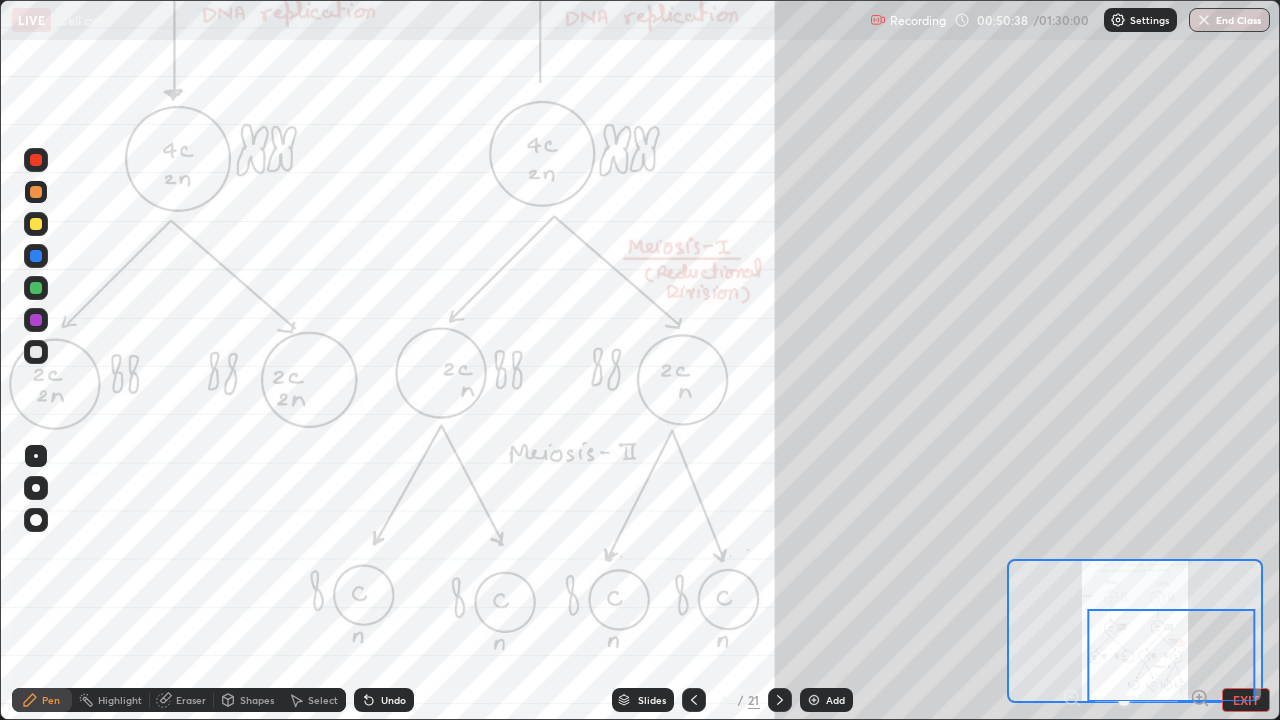 click 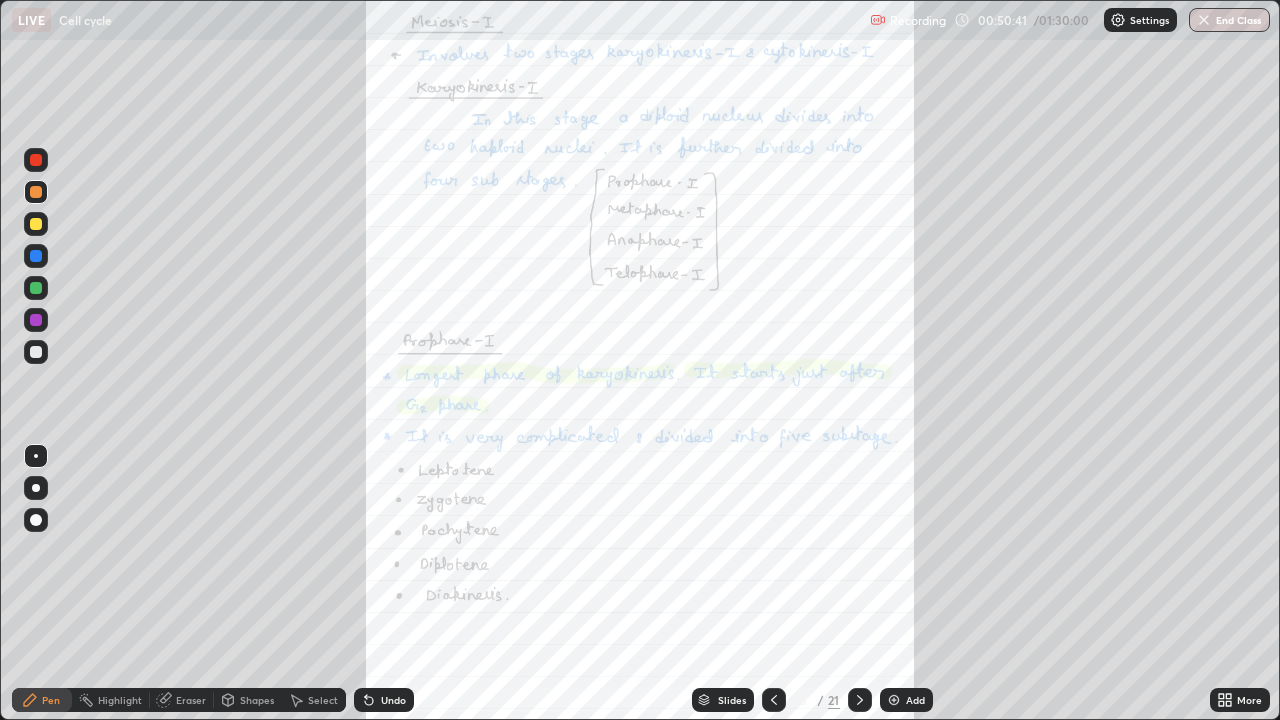 click on "More" at bounding box center (1249, 700) 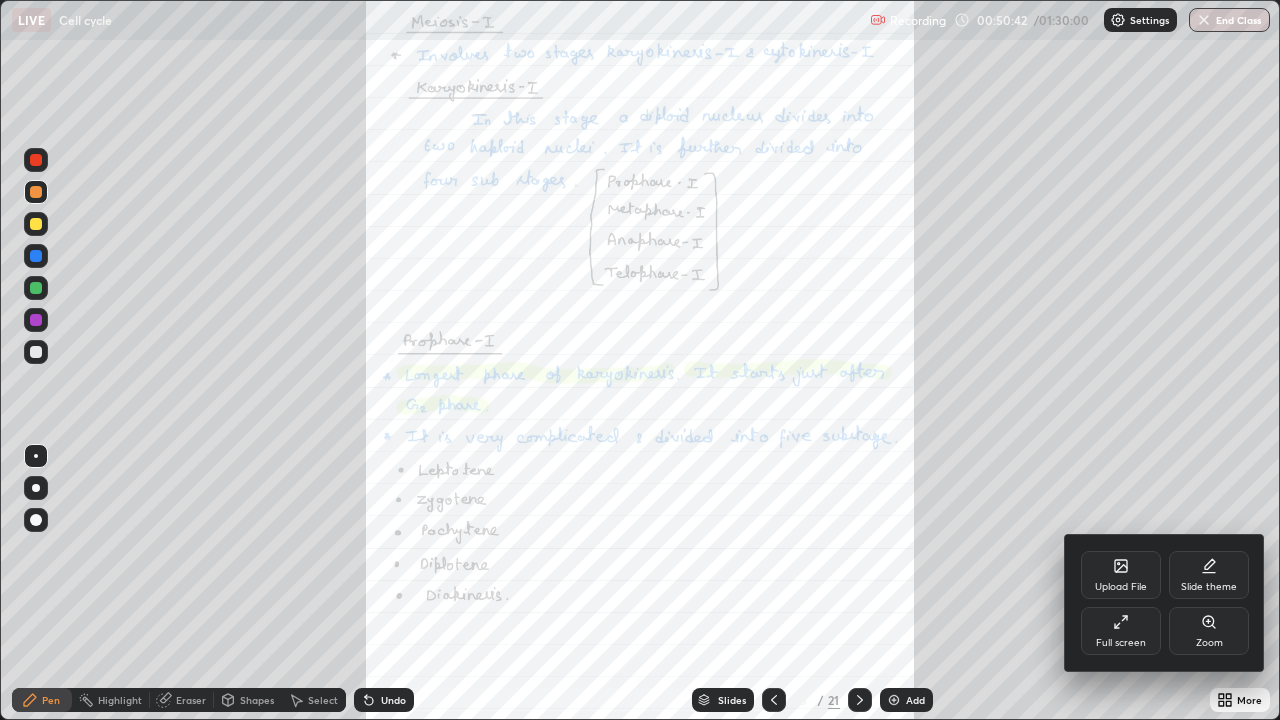 click on "Zoom" at bounding box center [1209, 631] 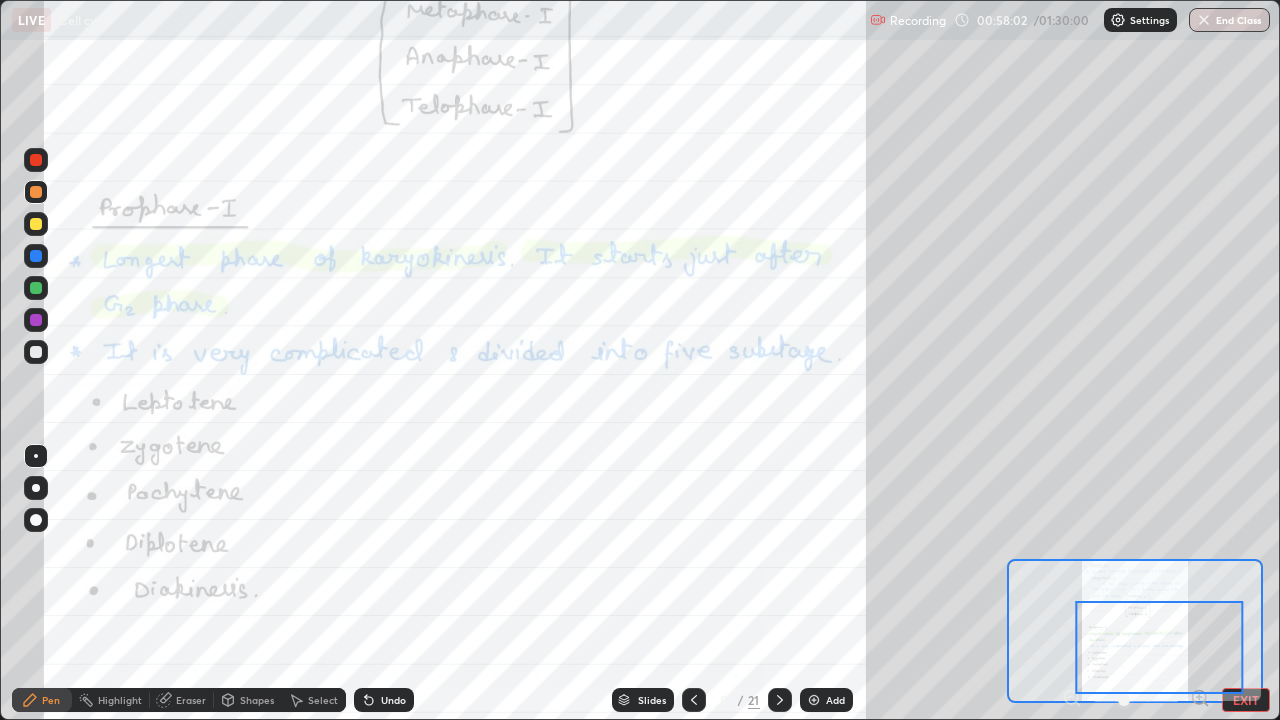 click 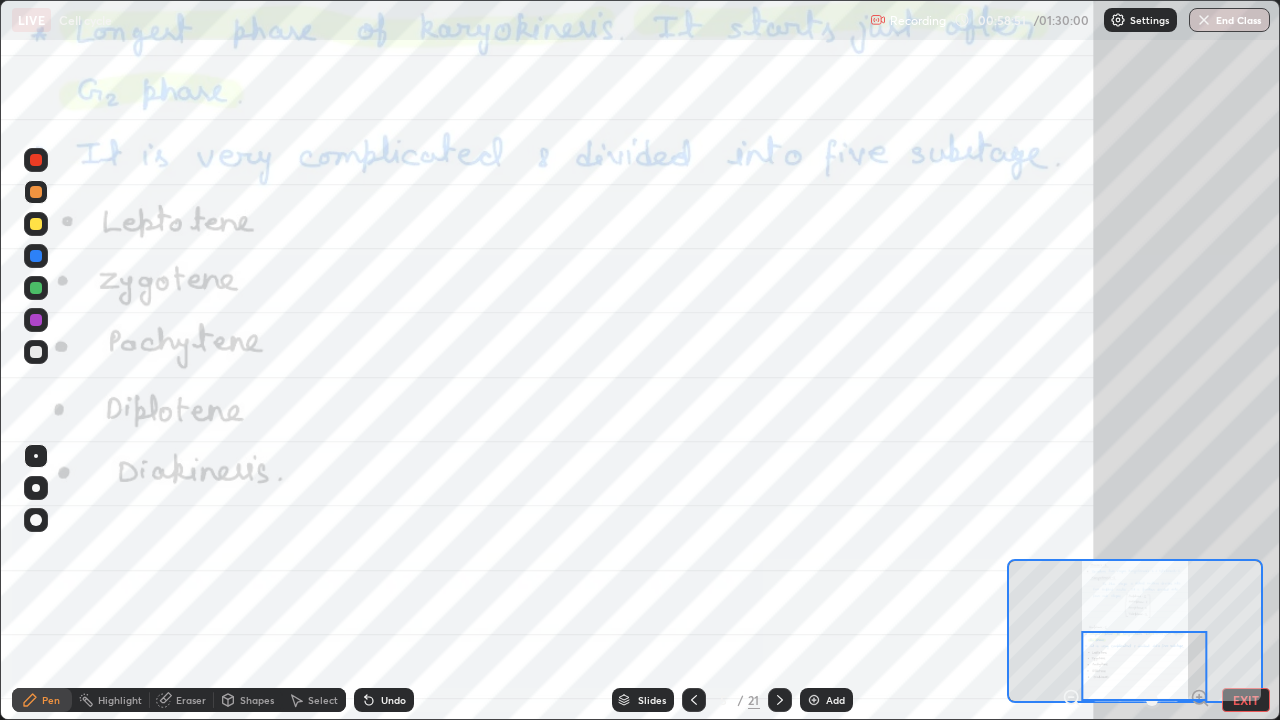 click 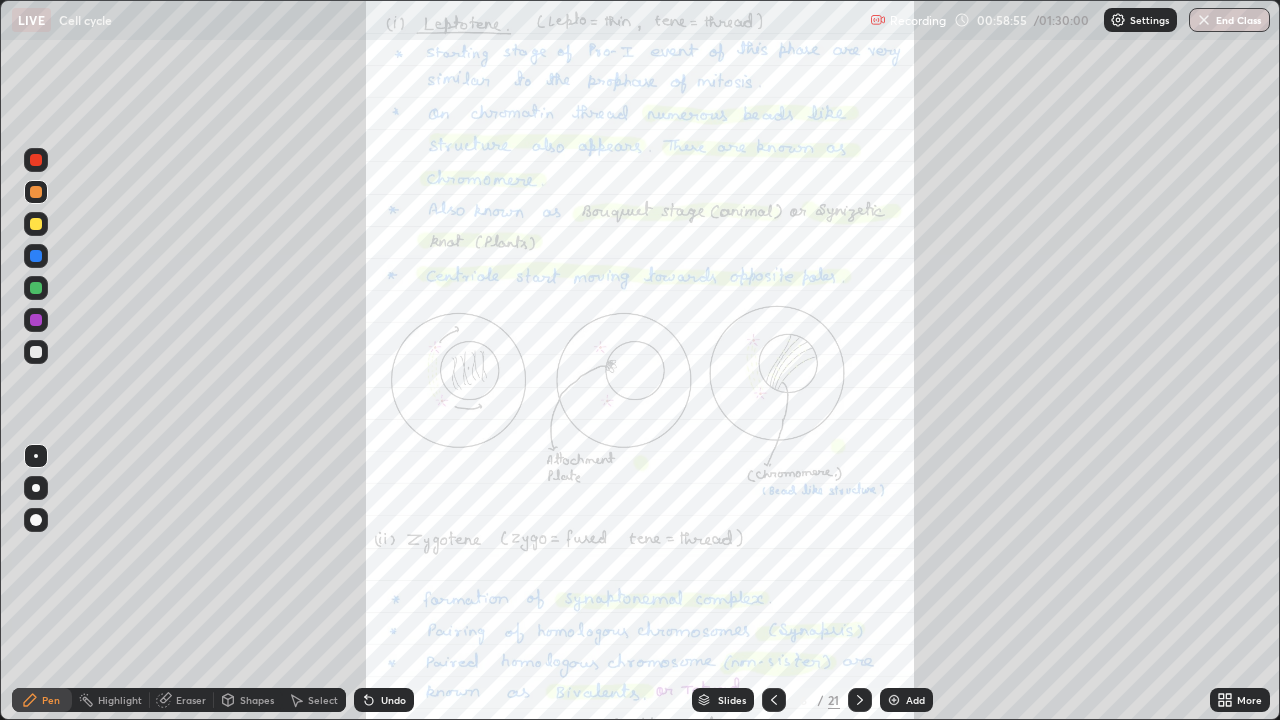 click on "More" at bounding box center (1240, 700) 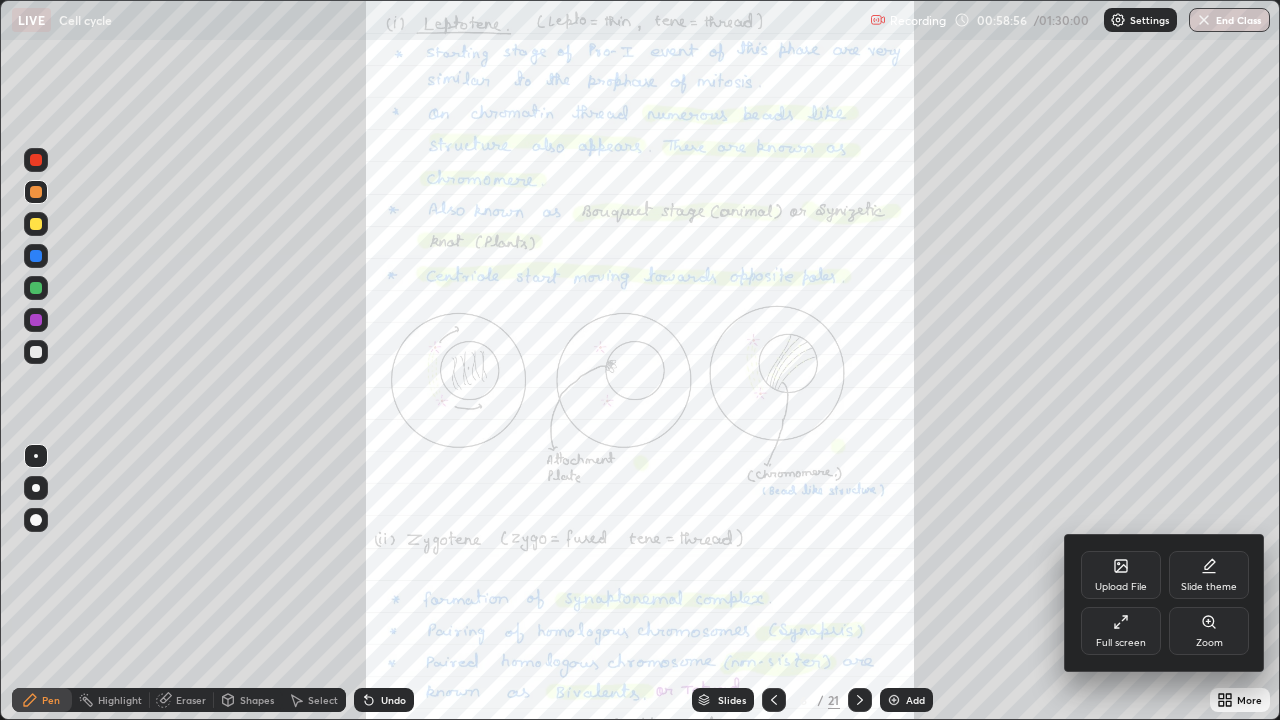 click on "Zoom" at bounding box center [1209, 643] 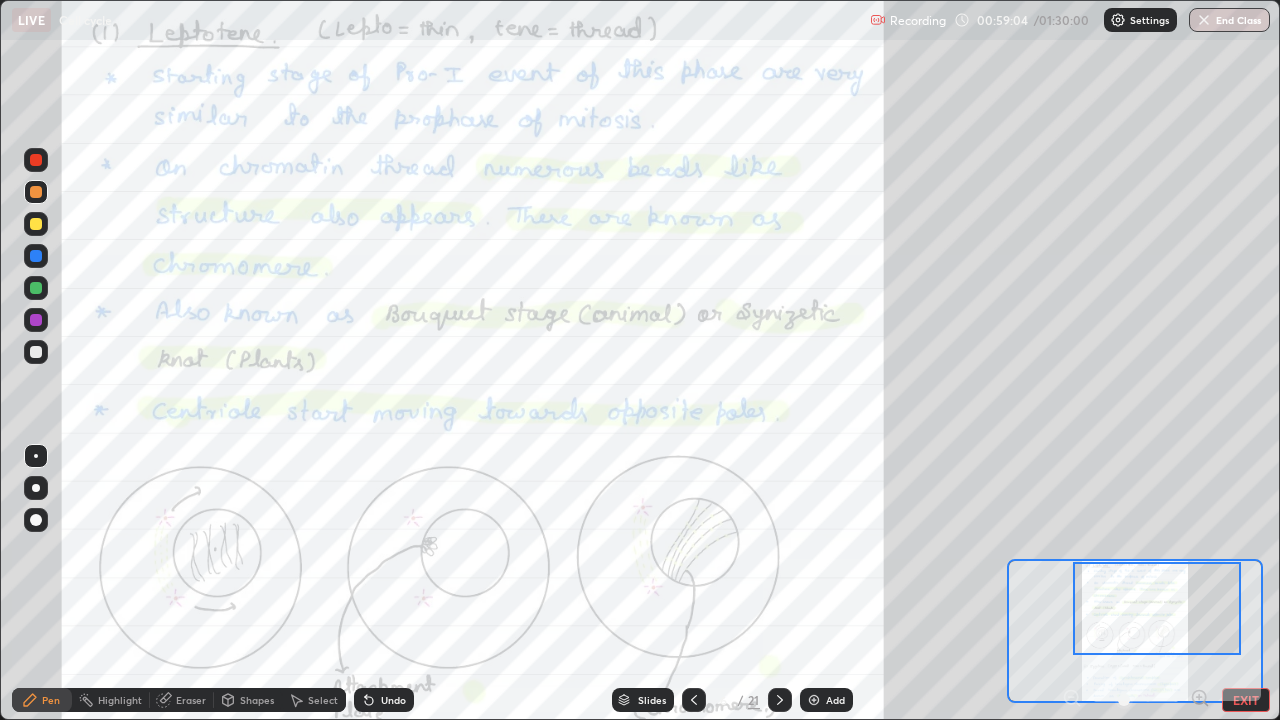 click 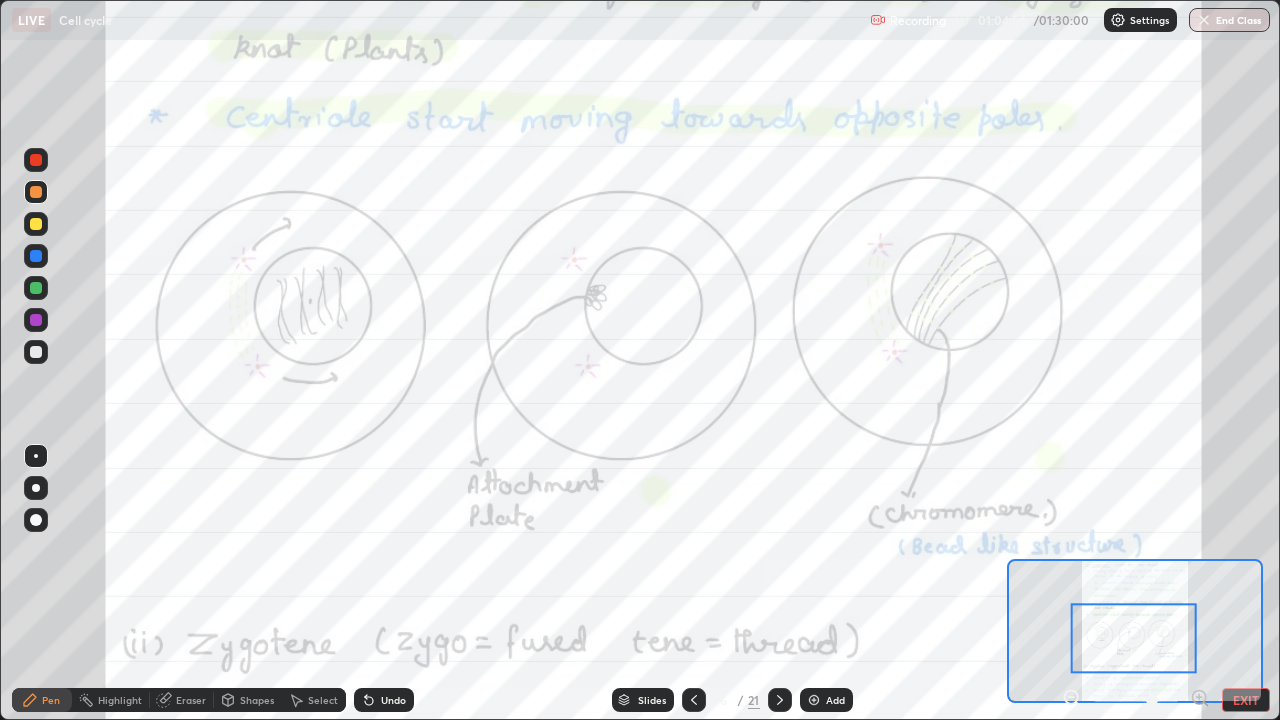 click at bounding box center [36, 256] 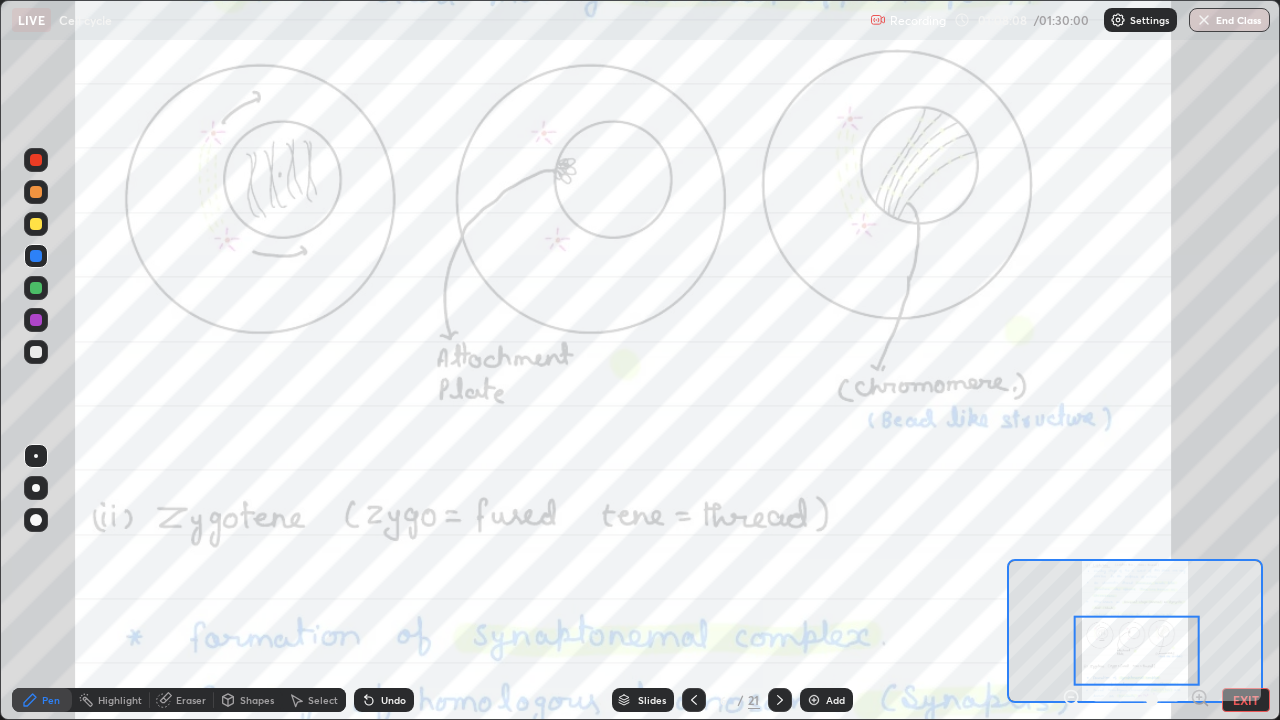 click 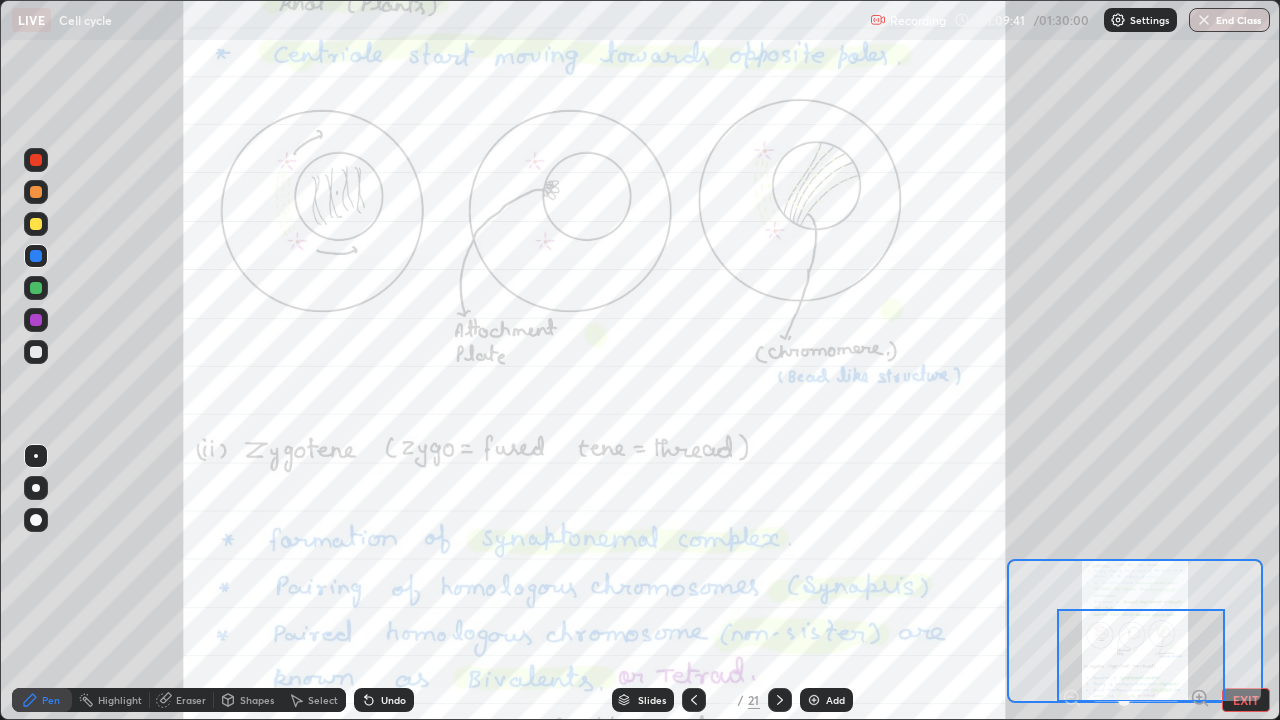 click 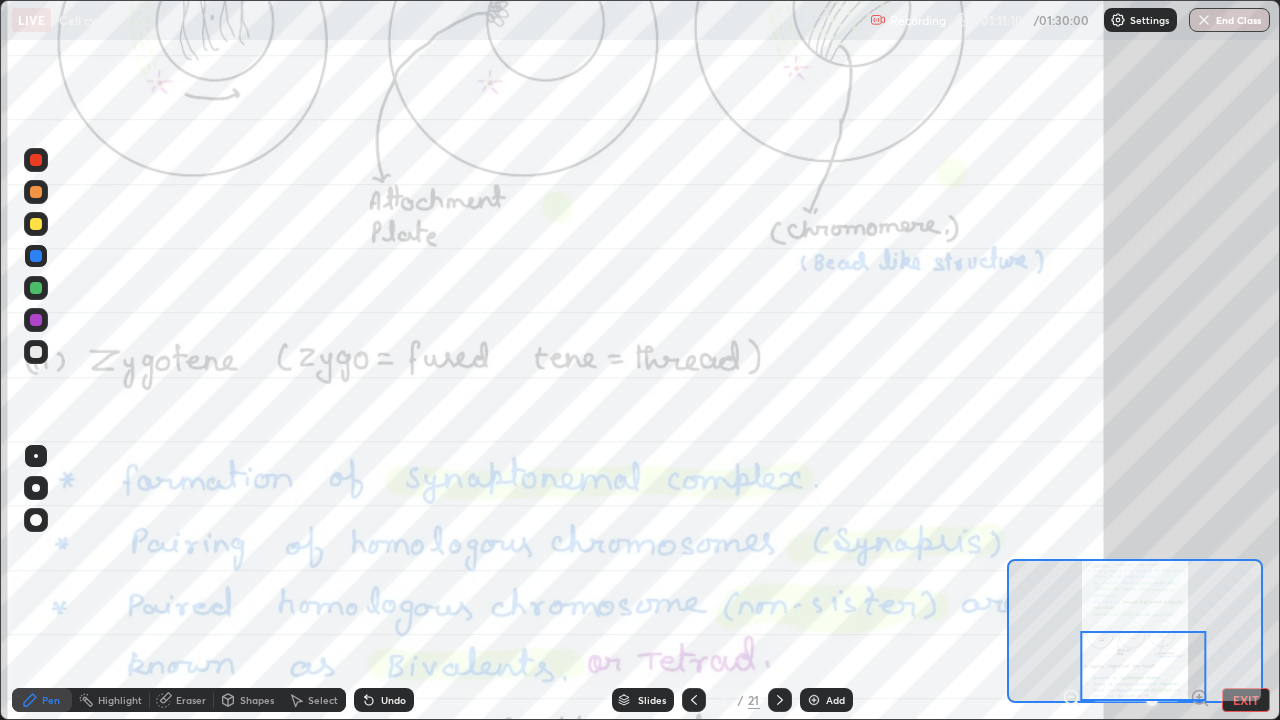 click 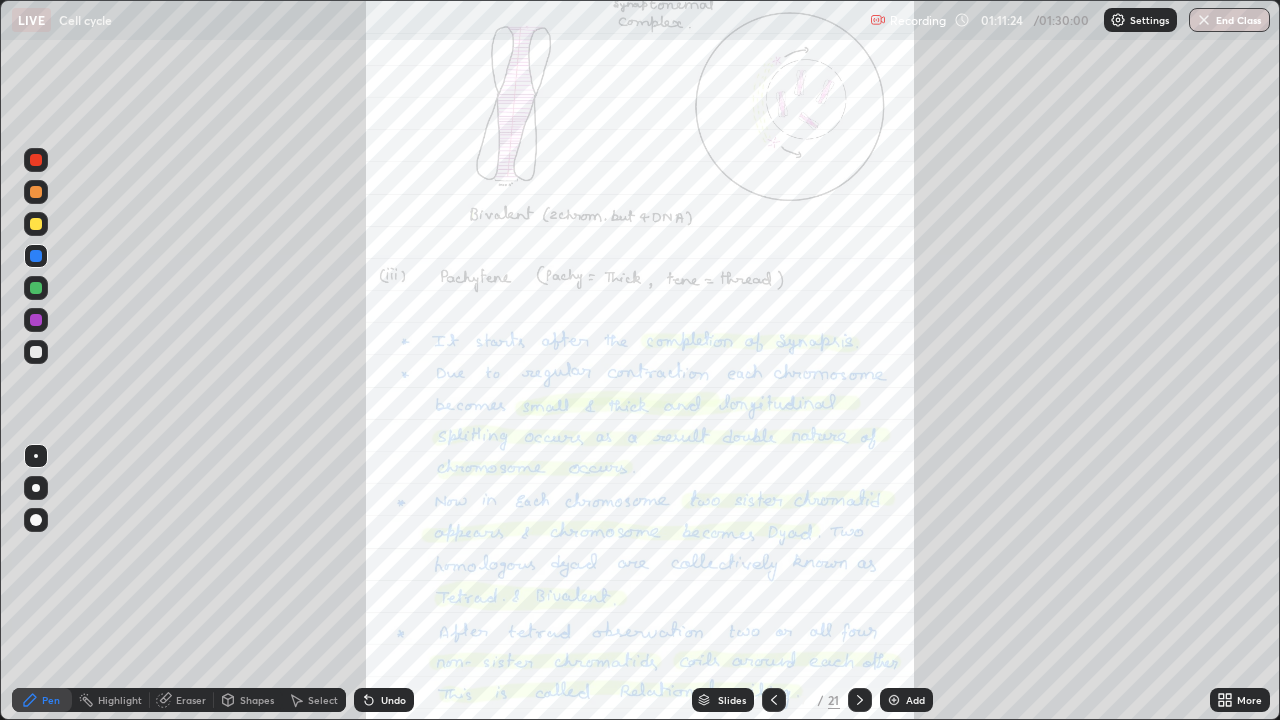 click 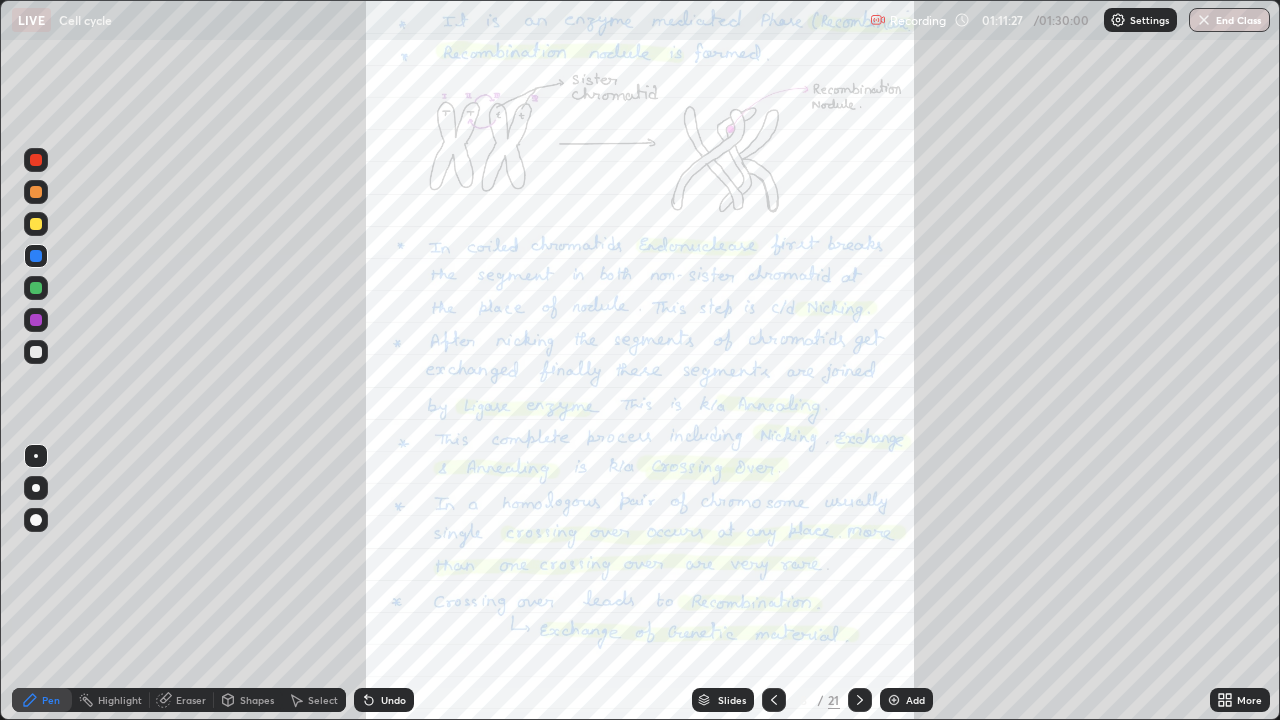 click 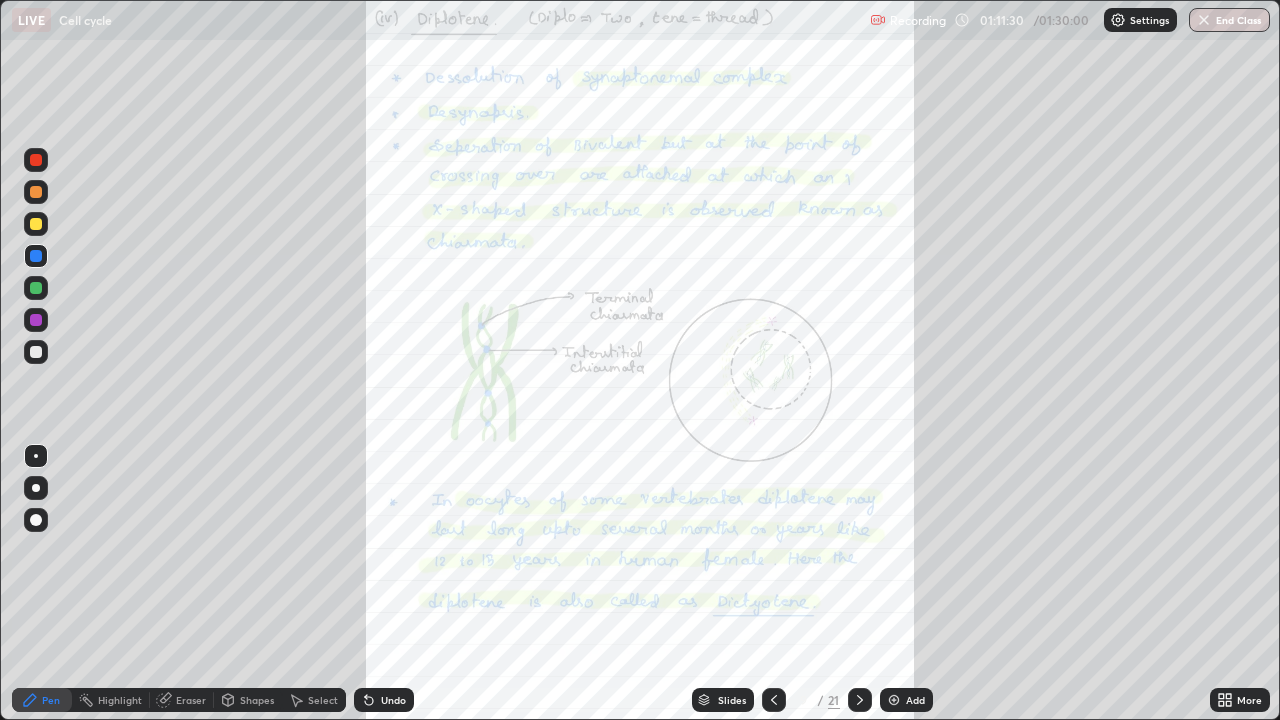 click 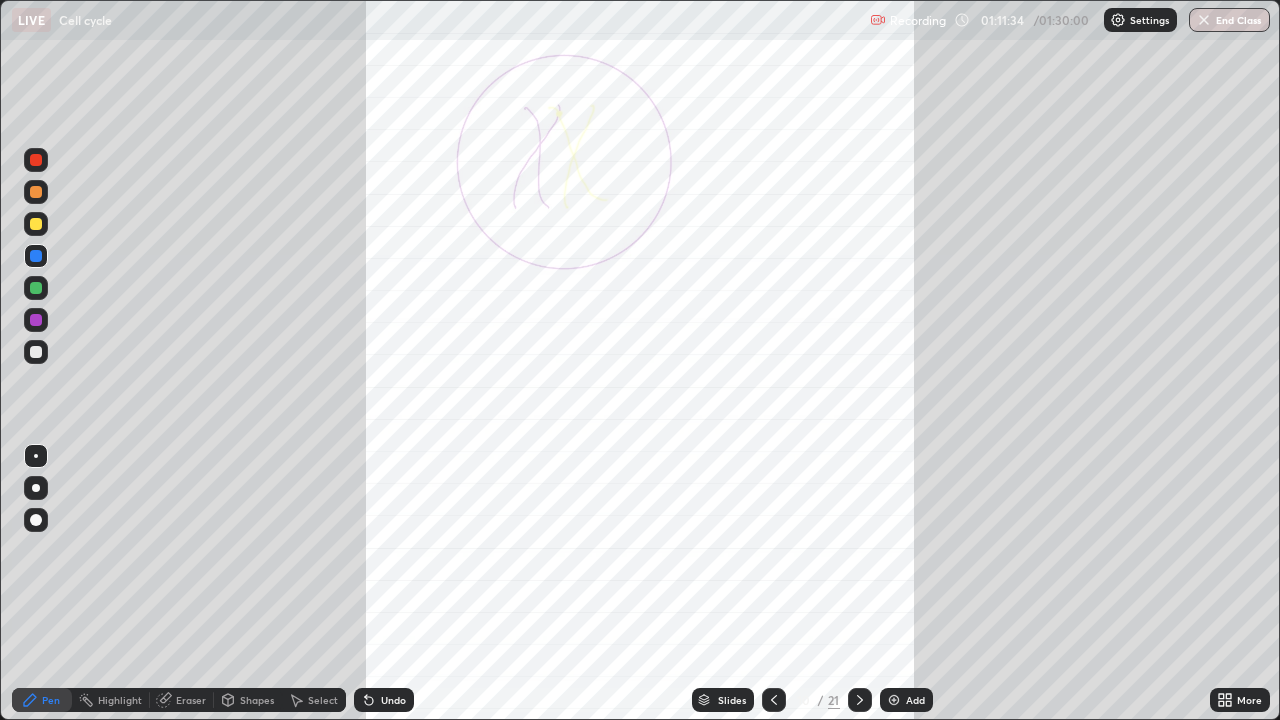 click 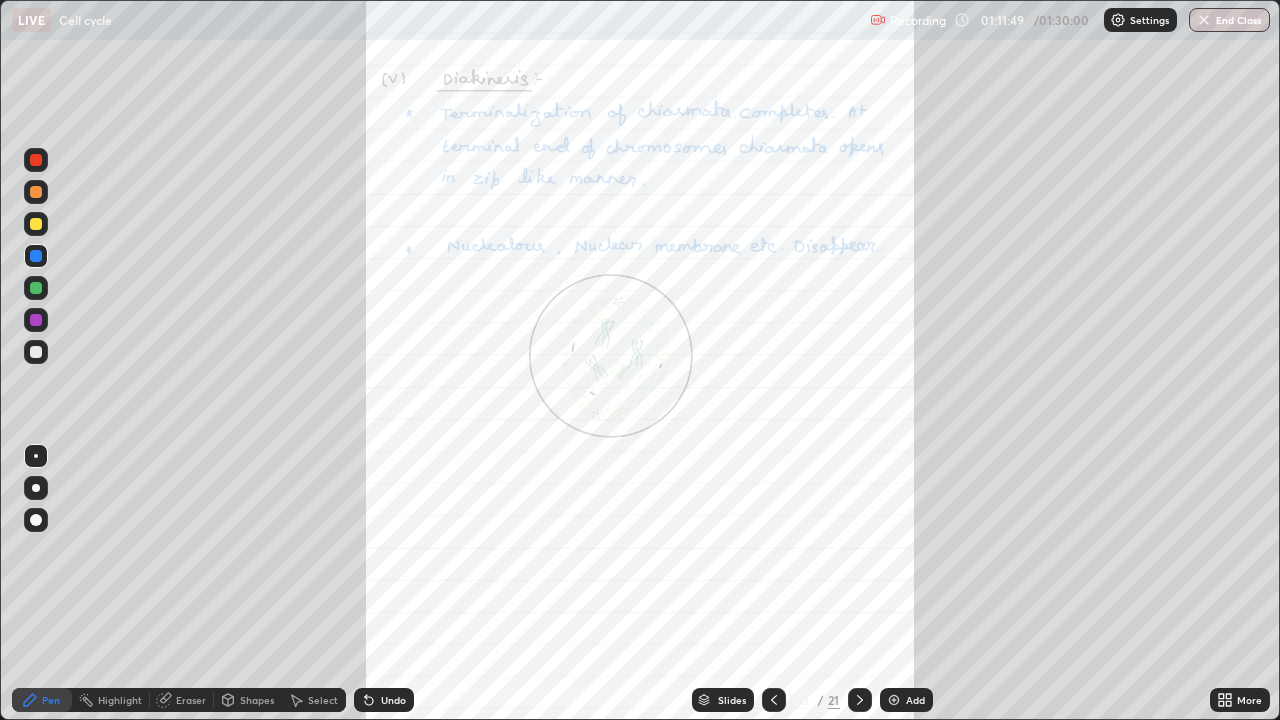 click 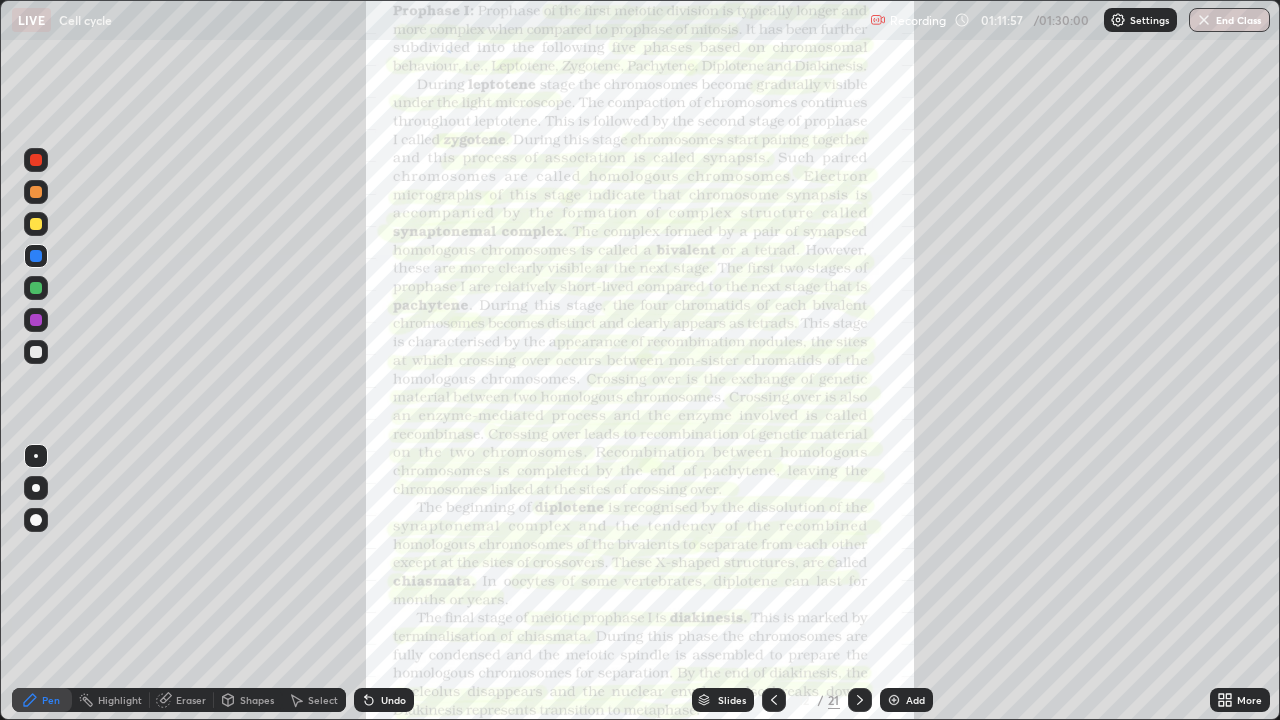 click 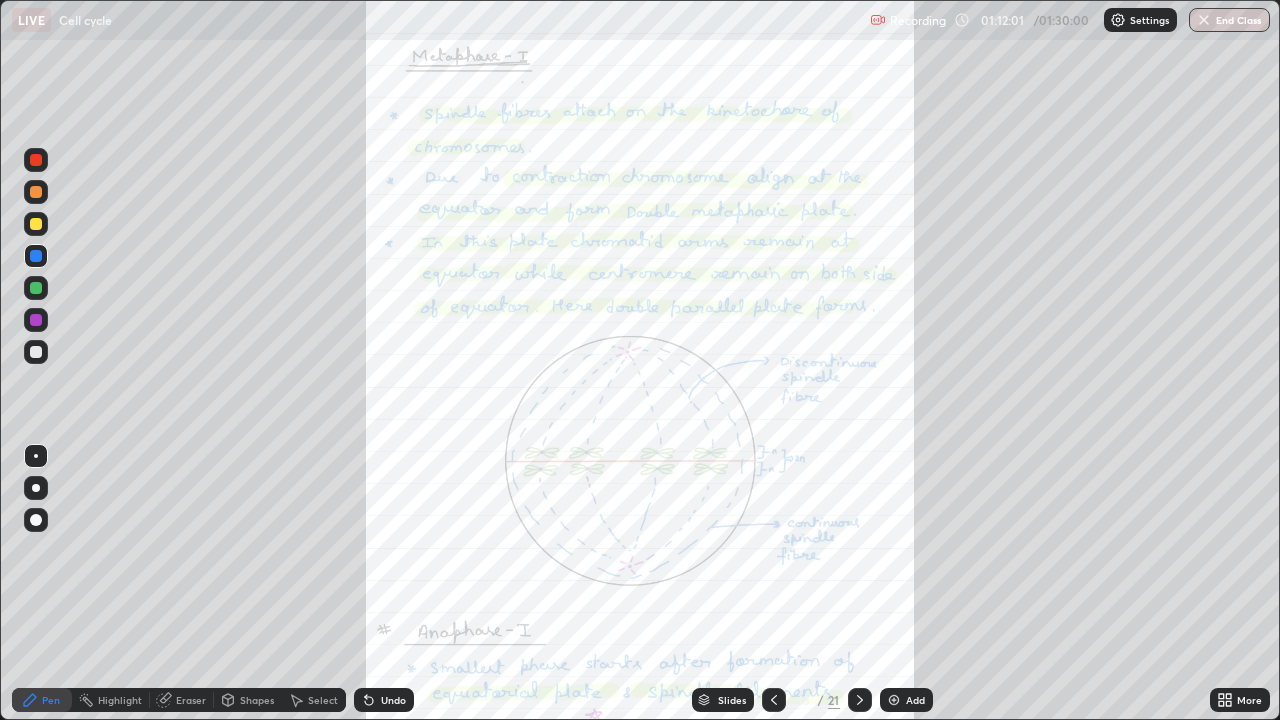 click 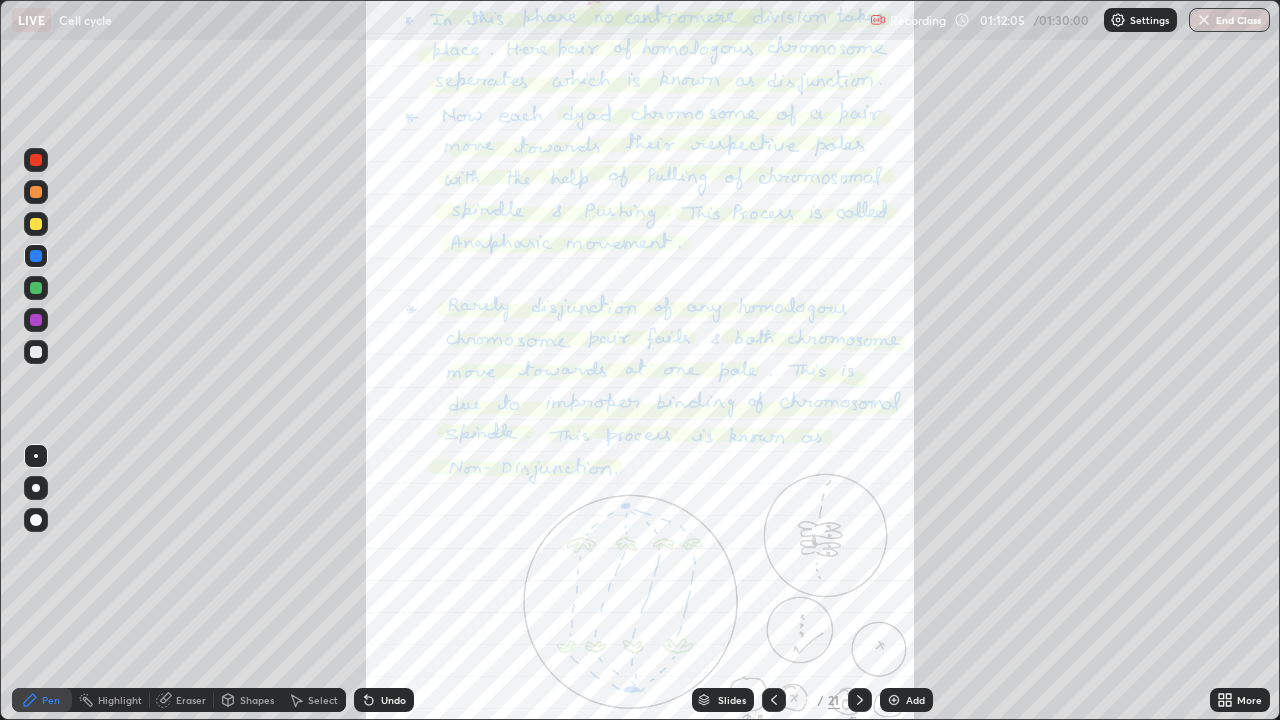 click 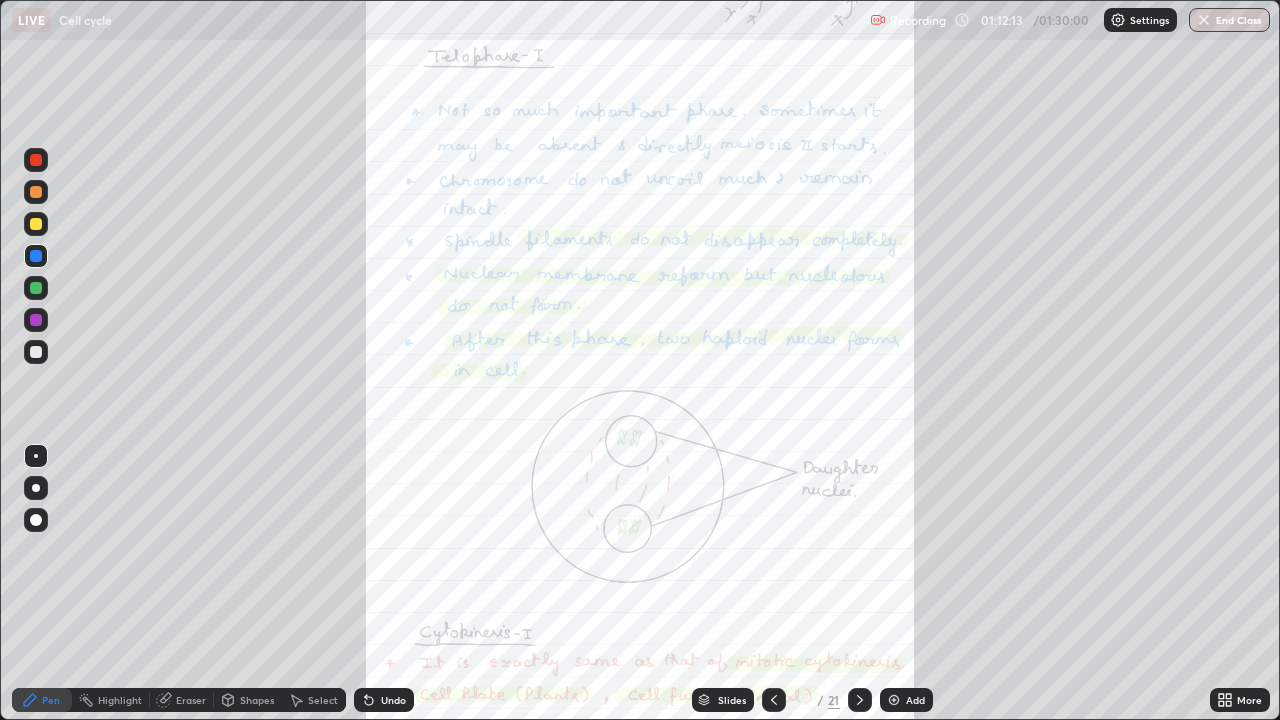 click 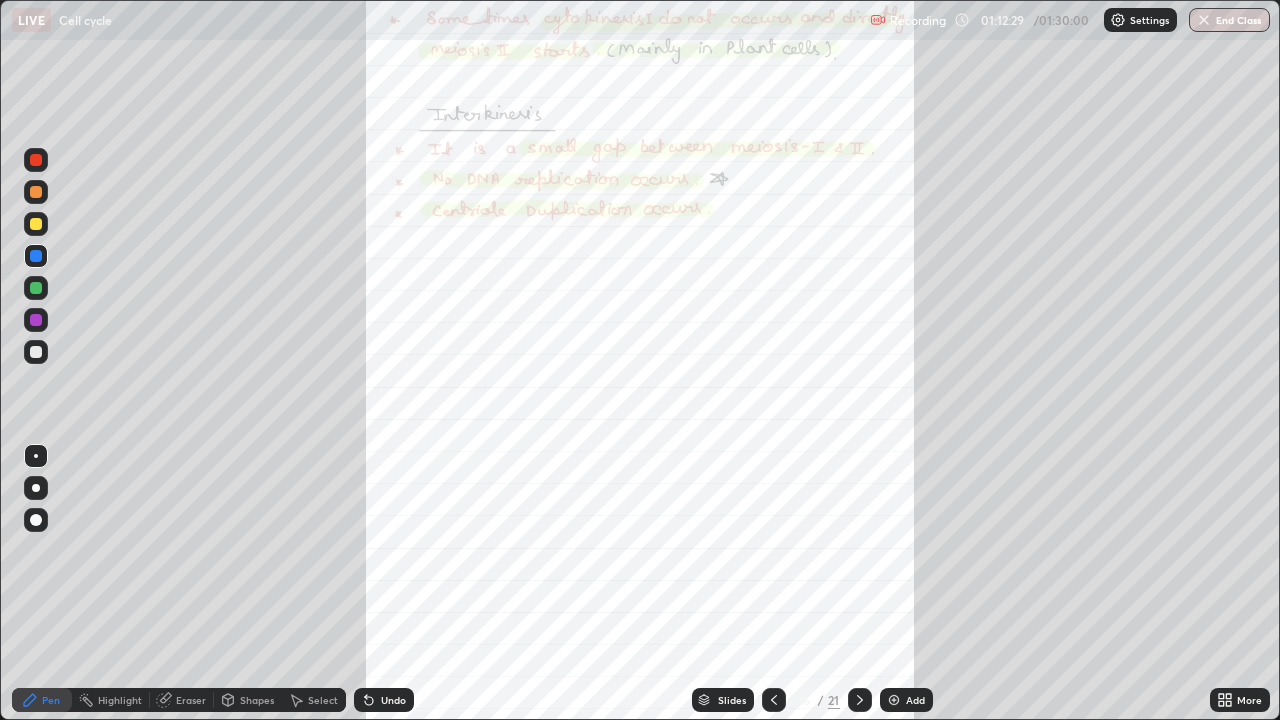 click on "End Class" at bounding box center (1229, 20) 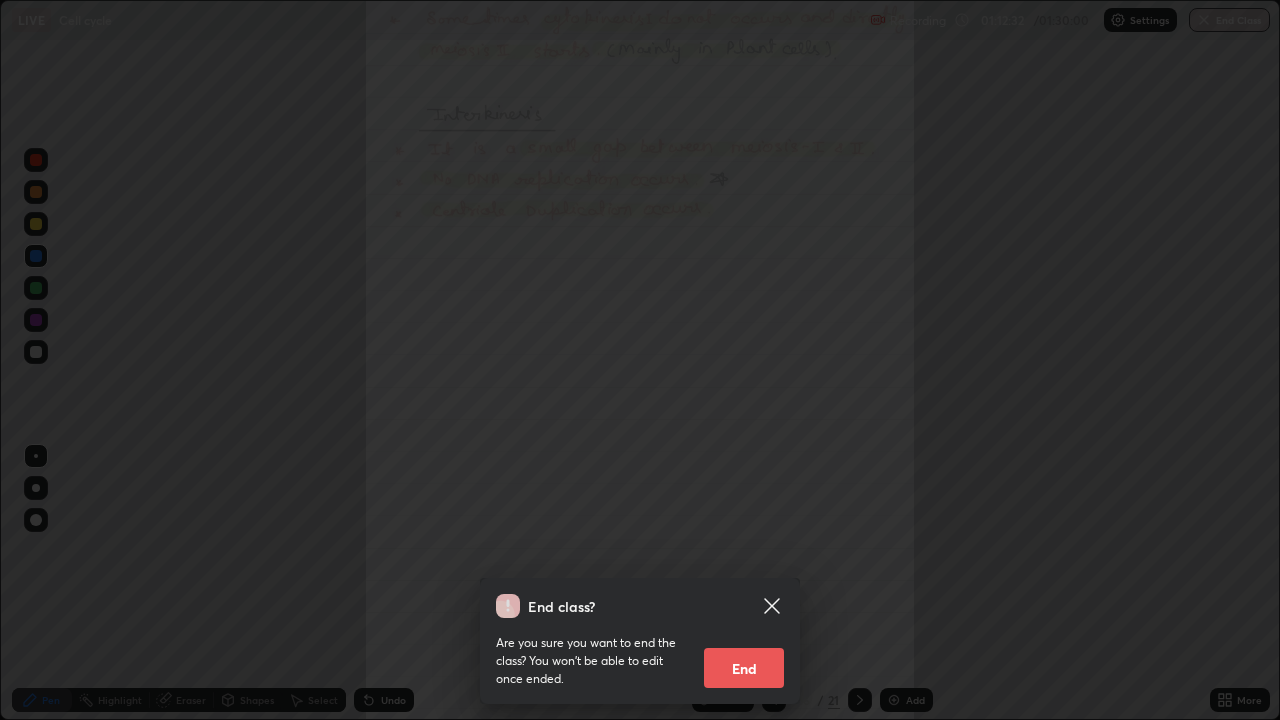click on "End" at bounding box center [744, 668] 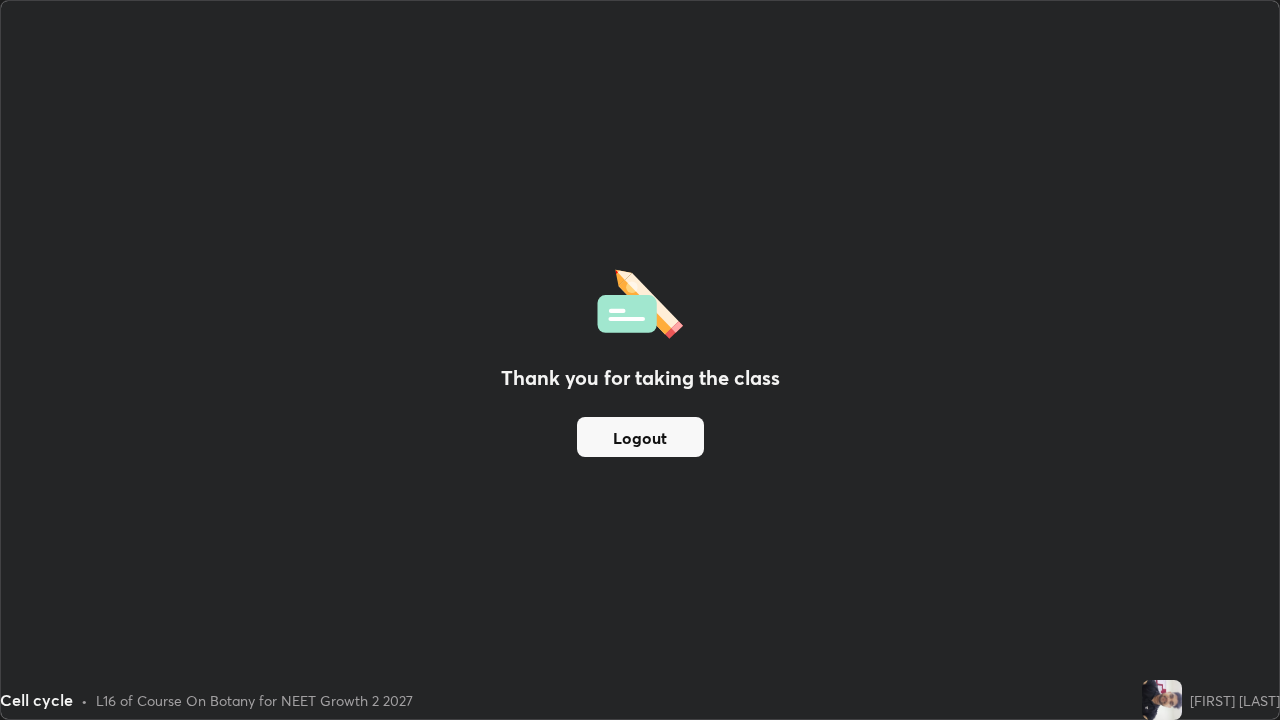 click on "Logout" at bounding box center (640, 437) 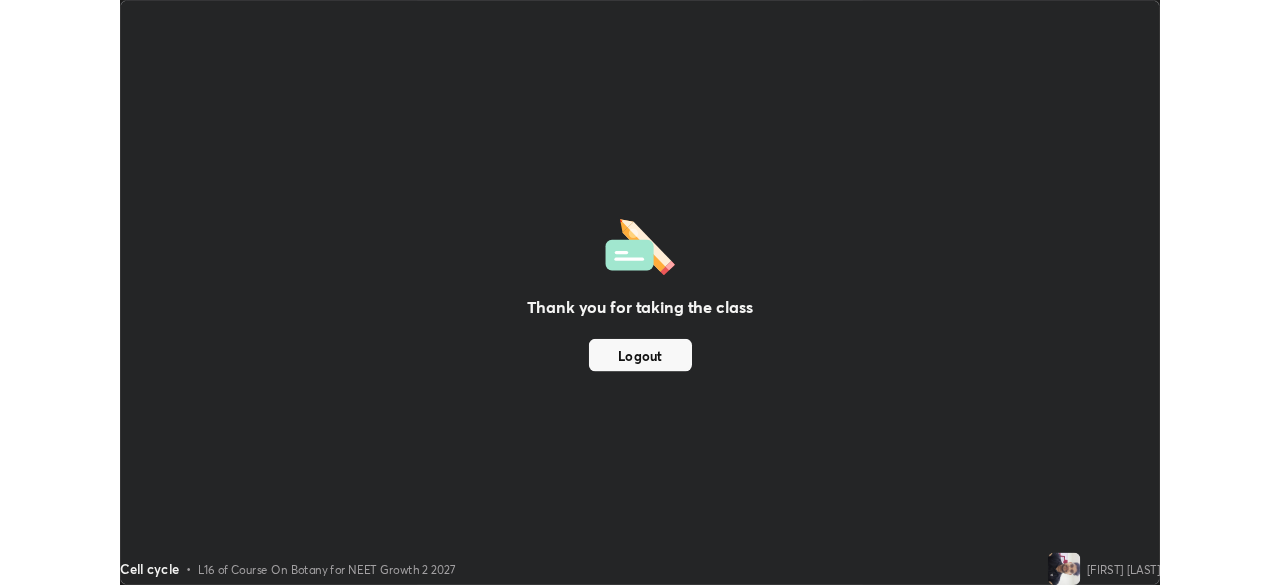 scroll, scrollTop: 585, scrollLeft: 1280, axis: both 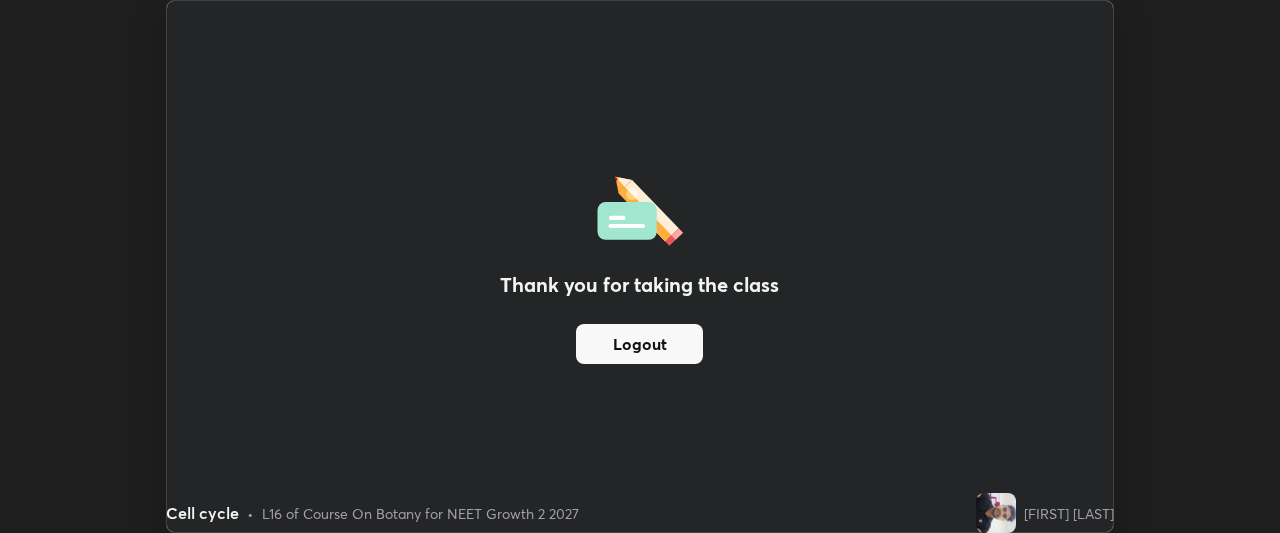click on "Logout" at bounding box center [639, 344] 